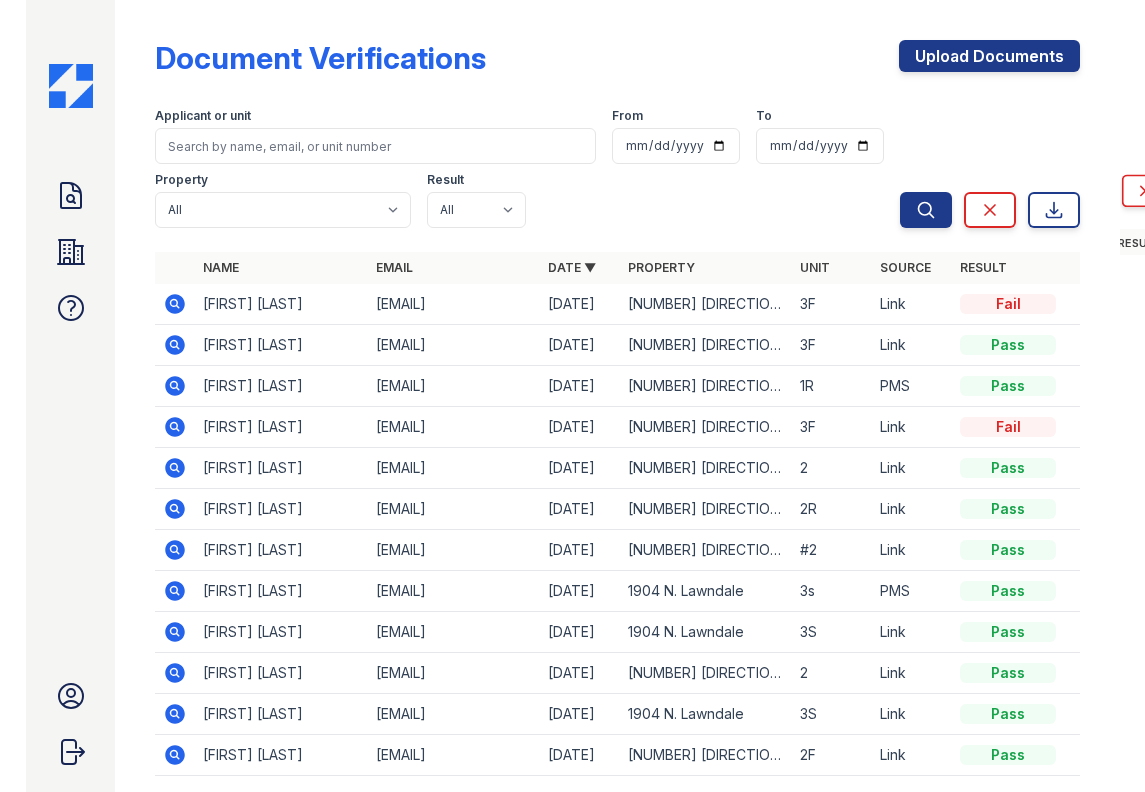 scroll, scrollTop: 0, scrollLeft: 0, axis: both 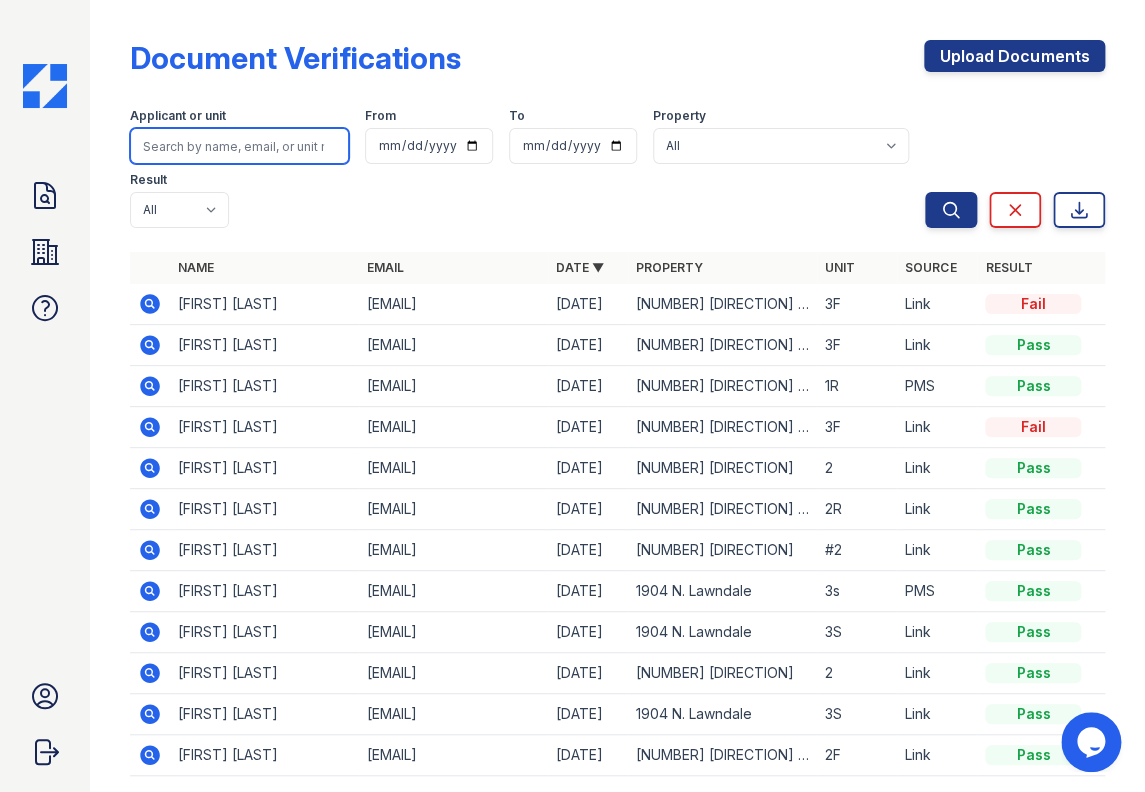 click at bounding box center (240, 146) 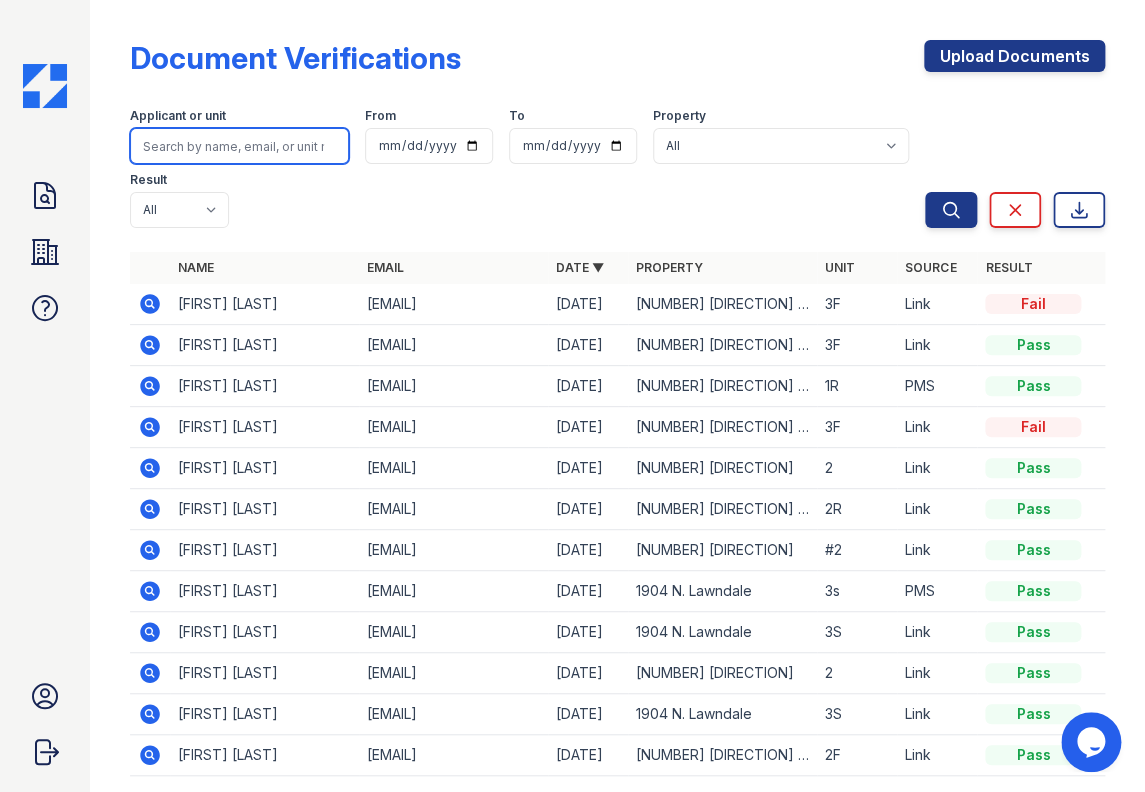 paste on "Julian Sanchez and Claire Fuschi" 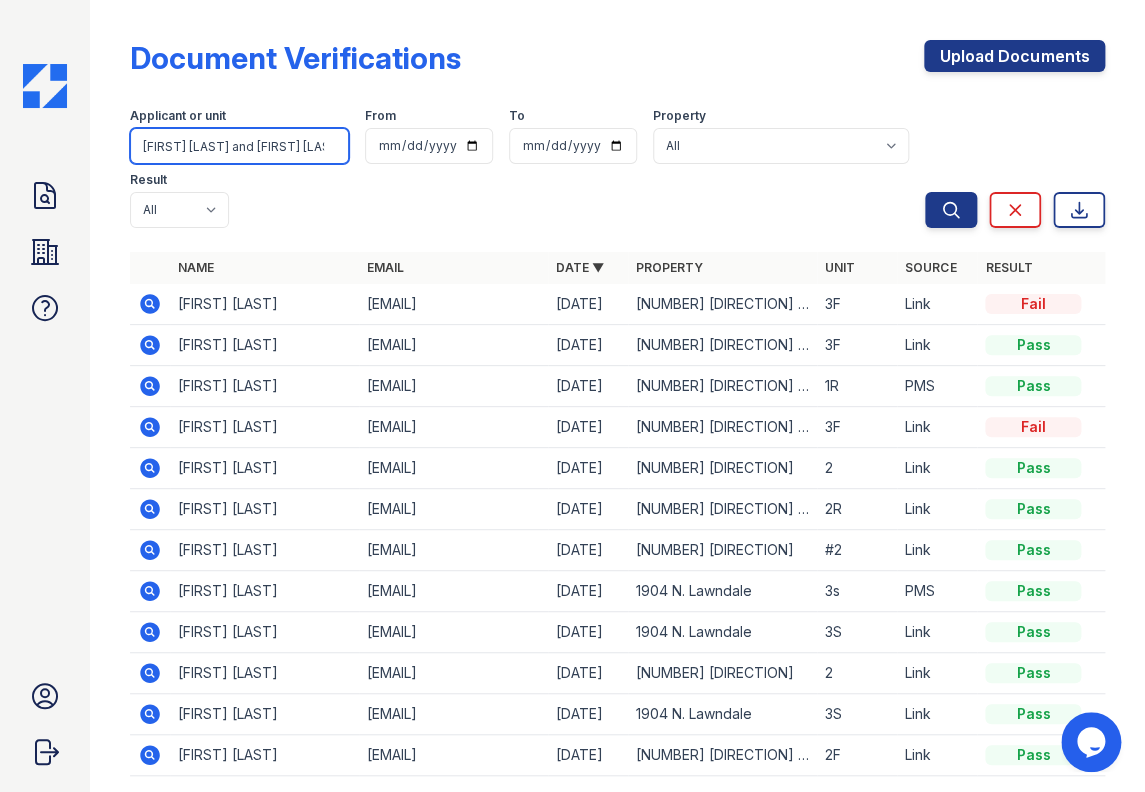 scroll, scrollTop: 0, scrollLeft: 22, axis: horizontal 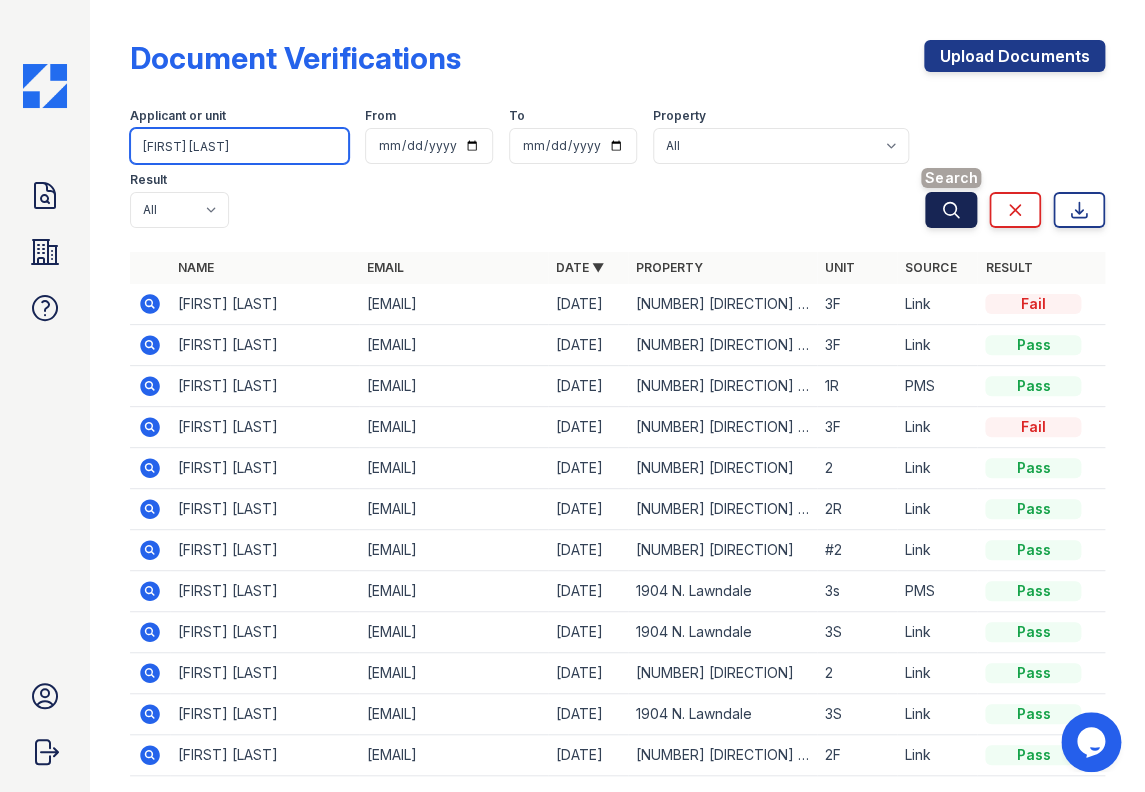 type on "Claire Fuschi" 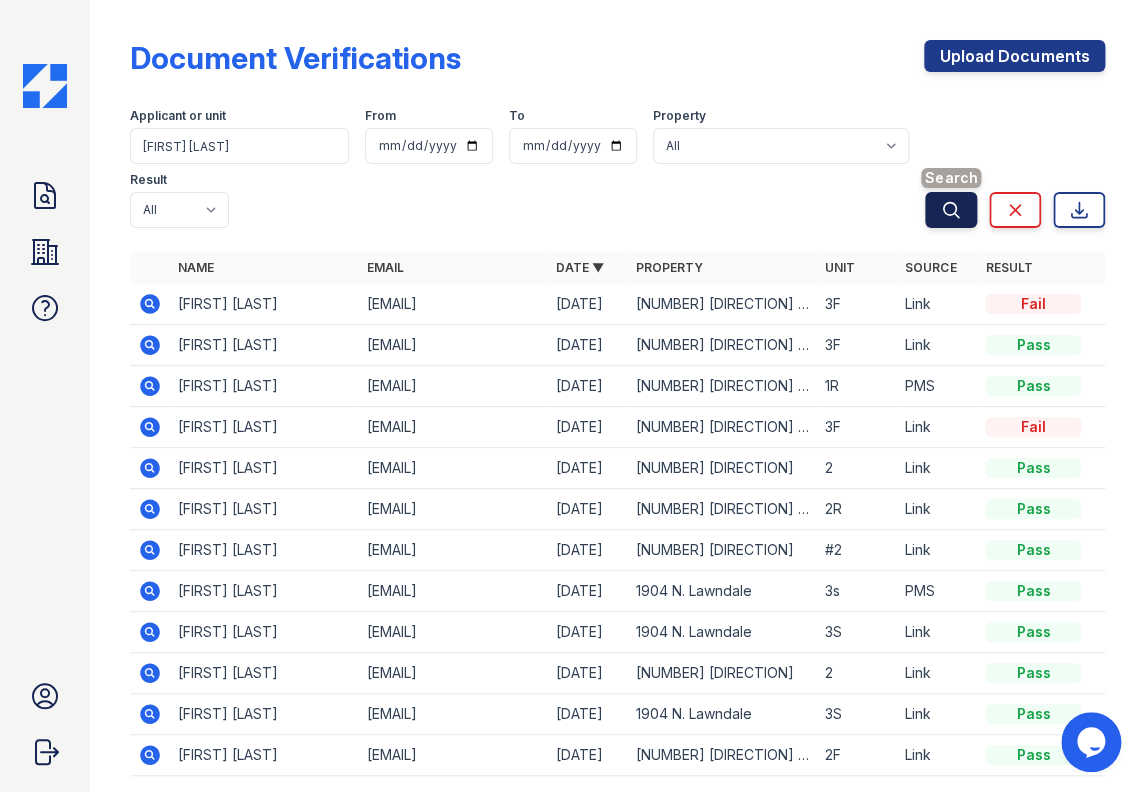 click on "Search" at bounding box center [951, 210] 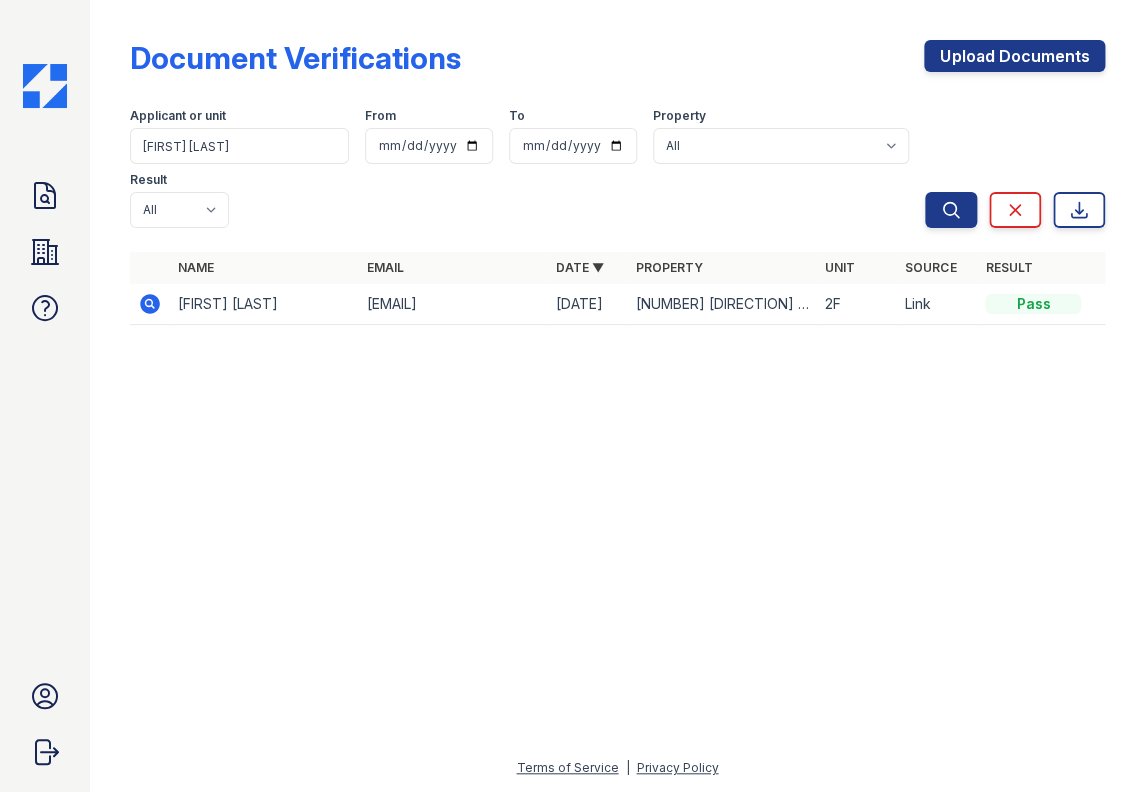 click 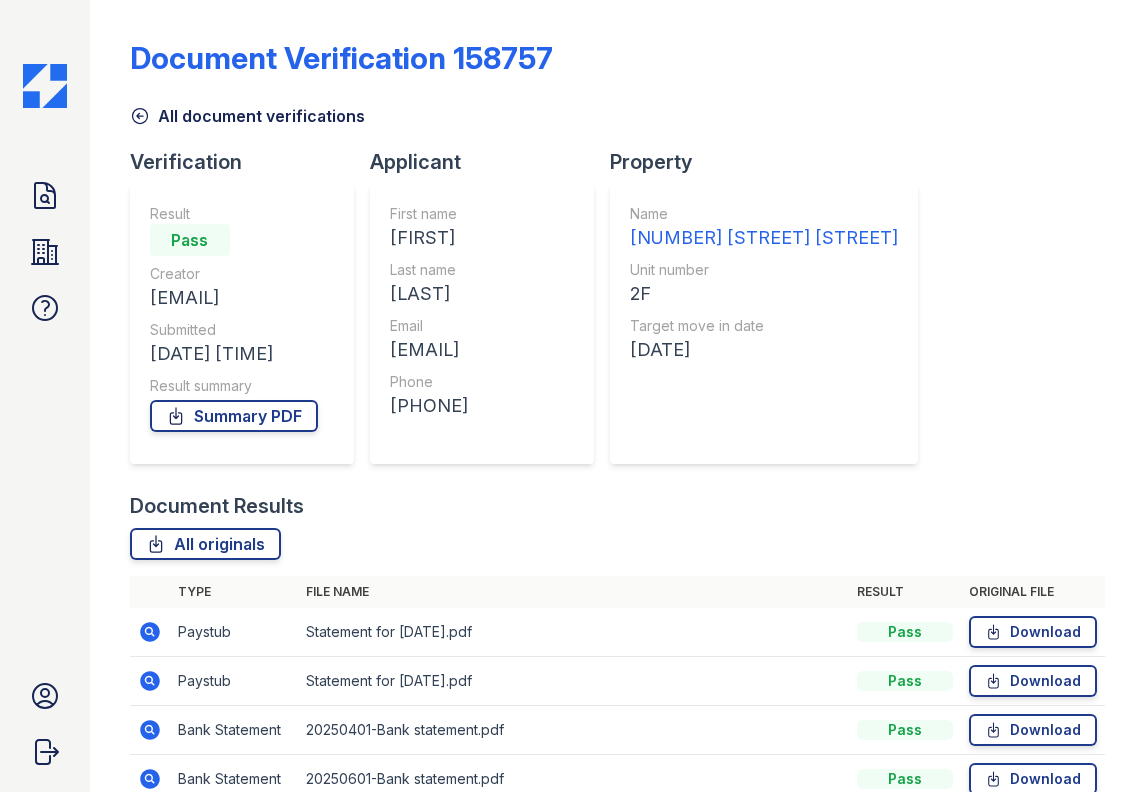 scroll, scrollTop: 0, scrollLeft: 0, axis: both 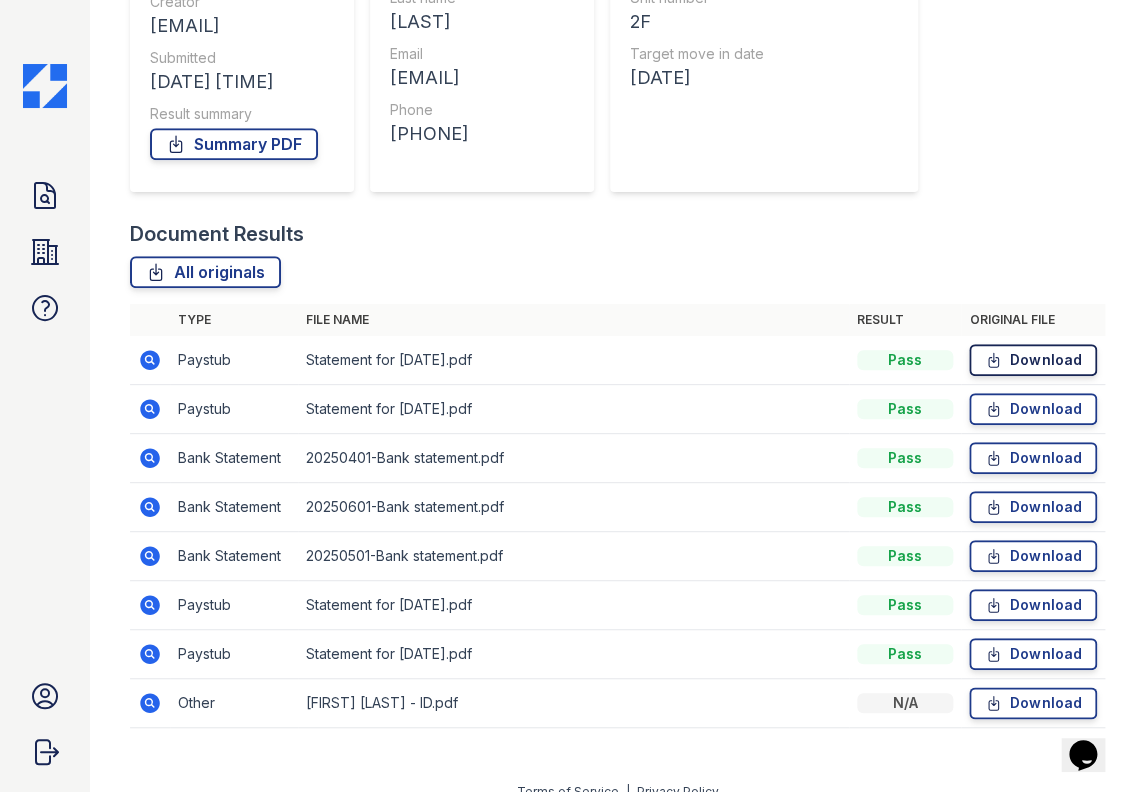 click 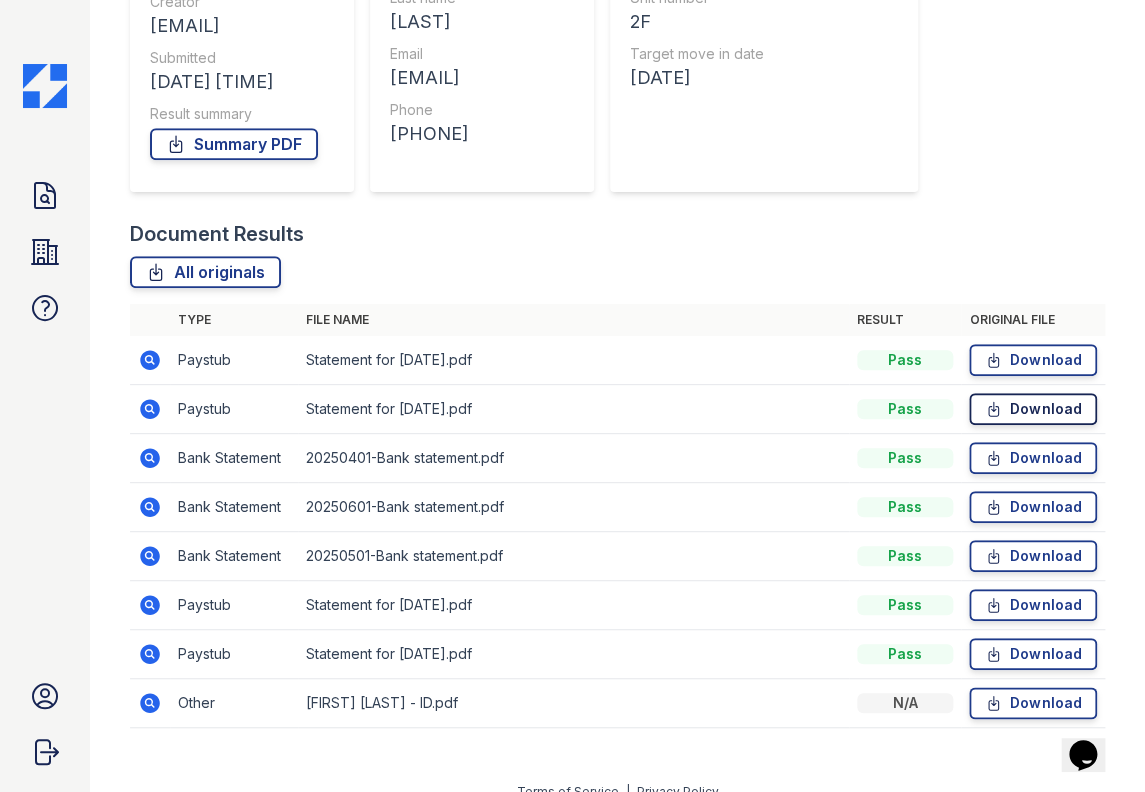click 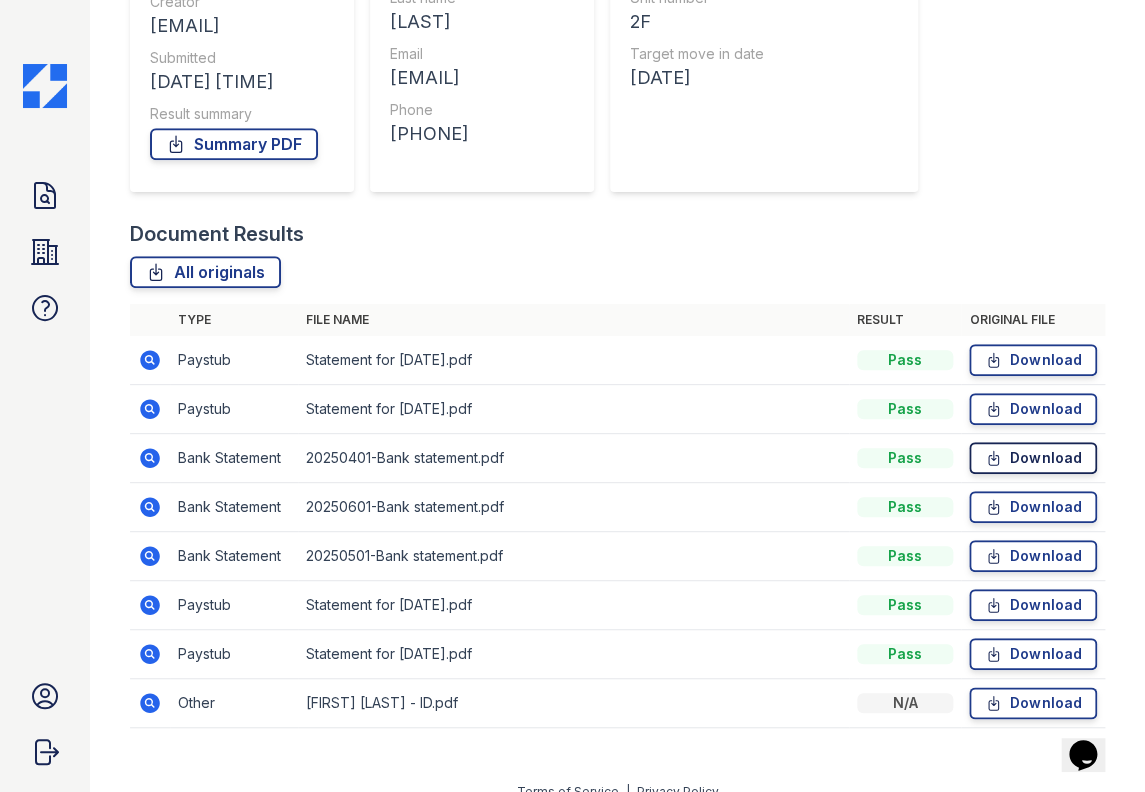 click 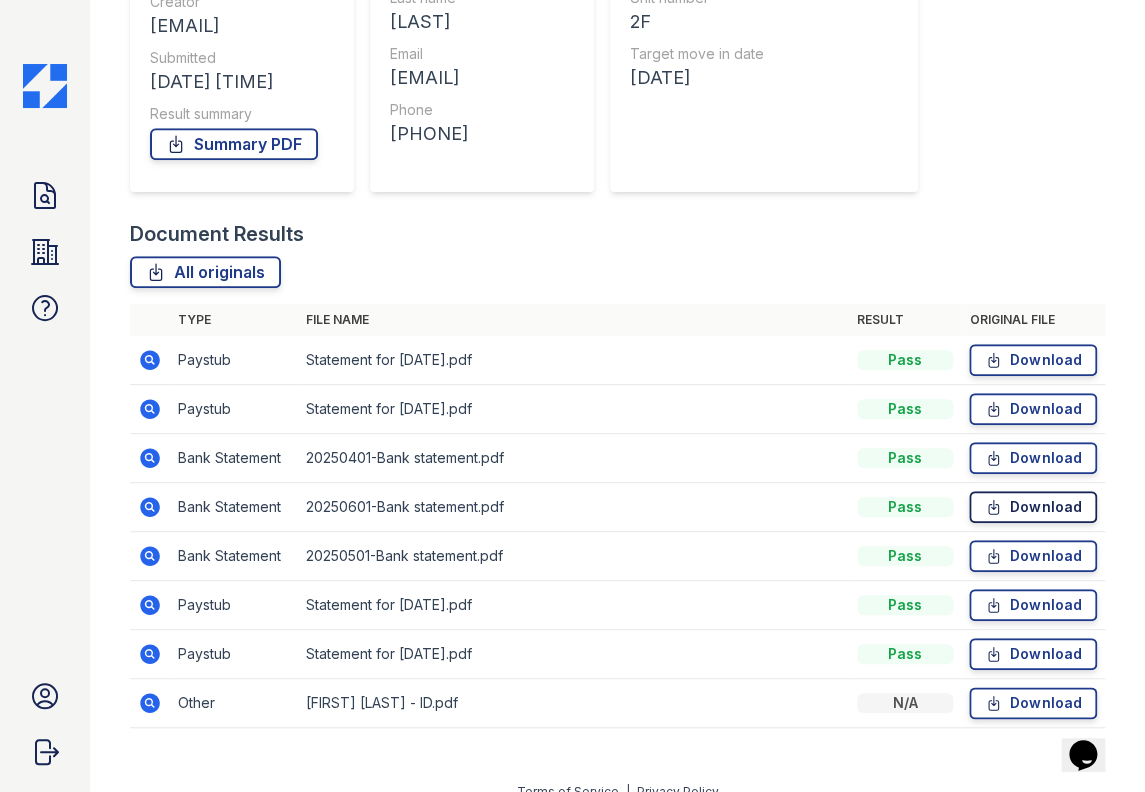 click 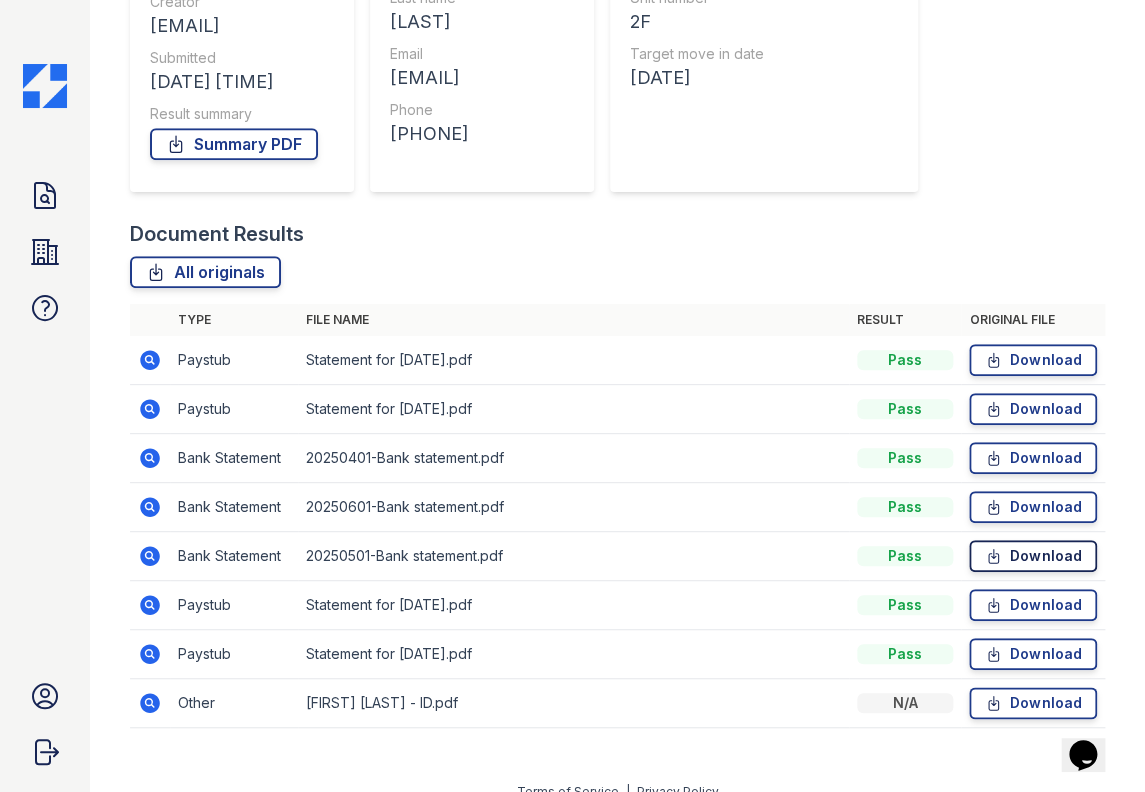 click 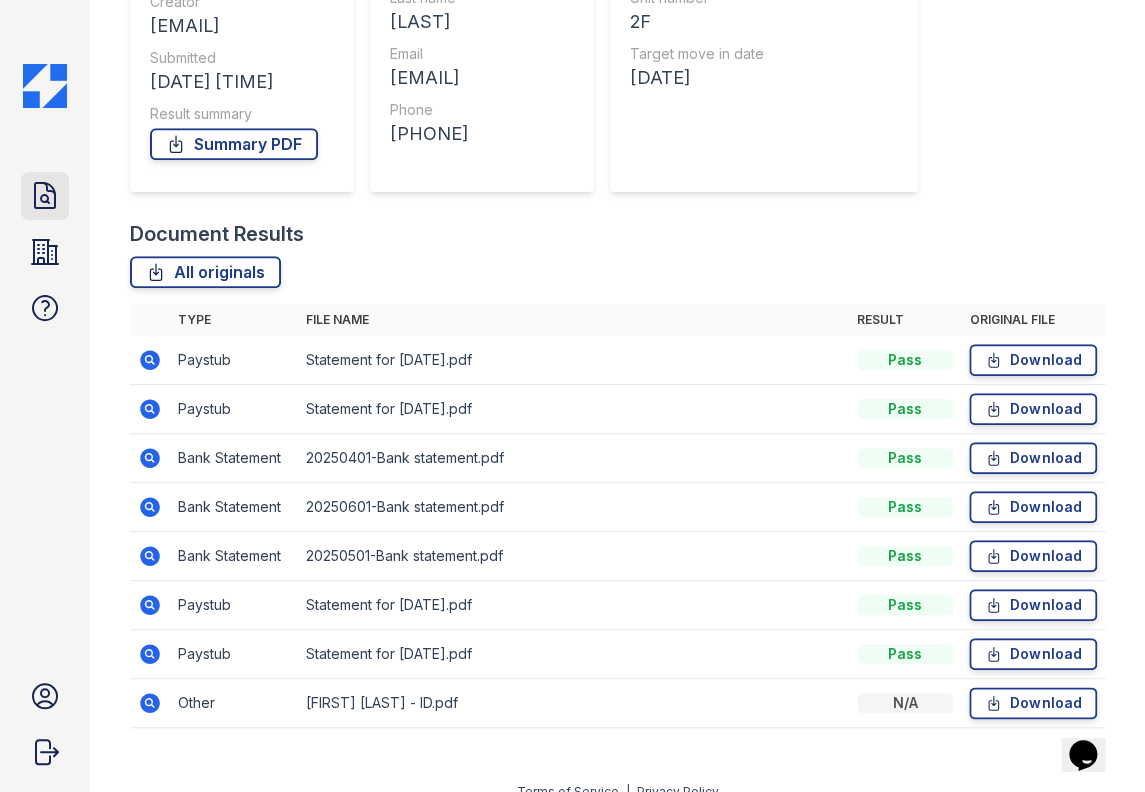 click 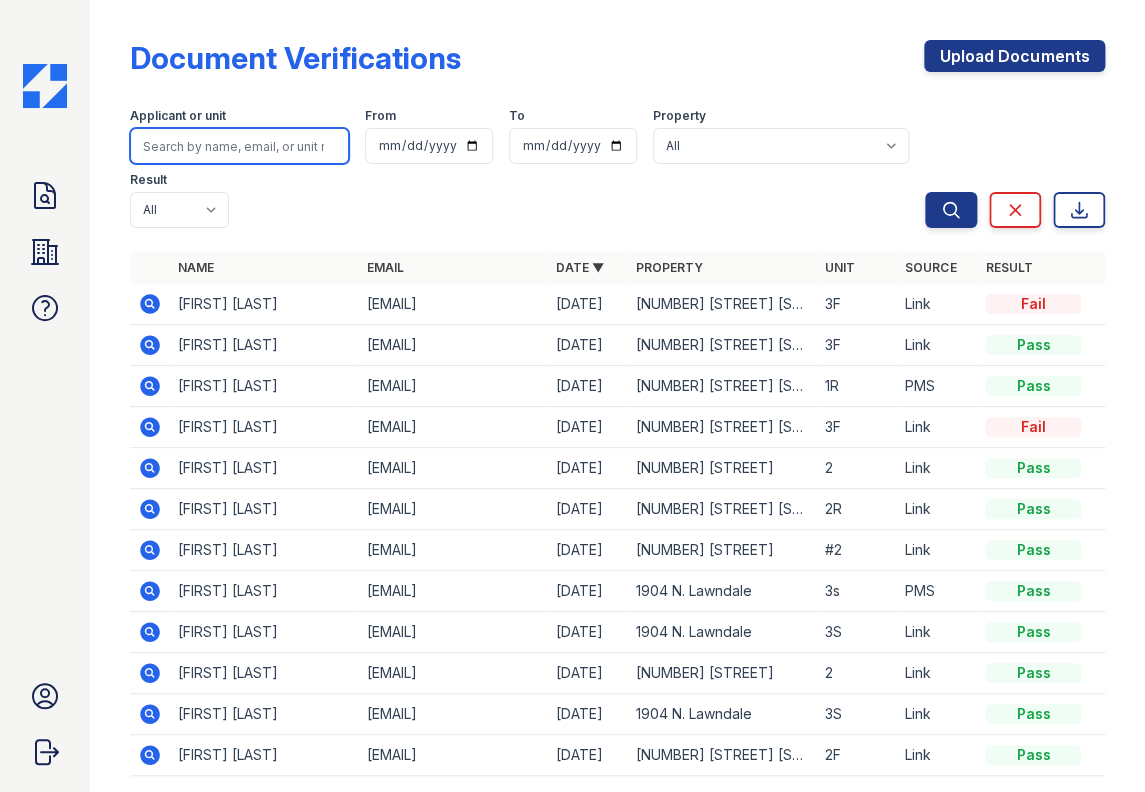 click at bounding box center (240, 146) 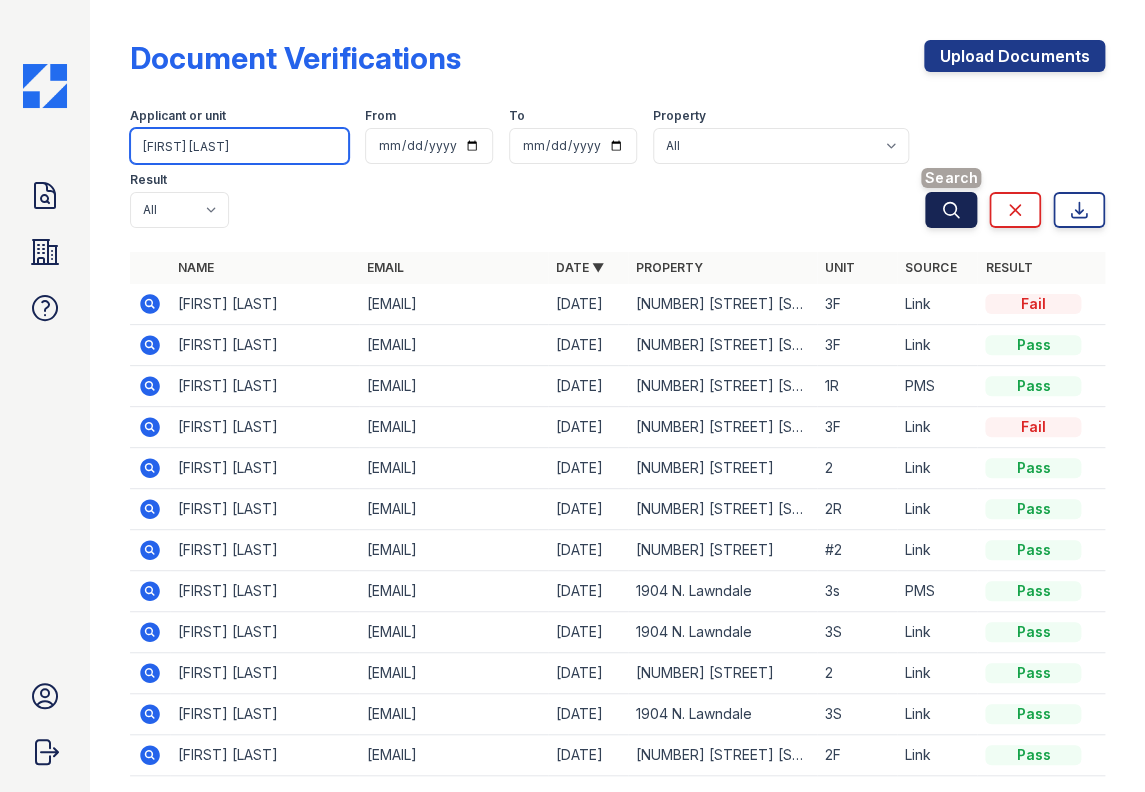 type on "Omer Altinmakas" 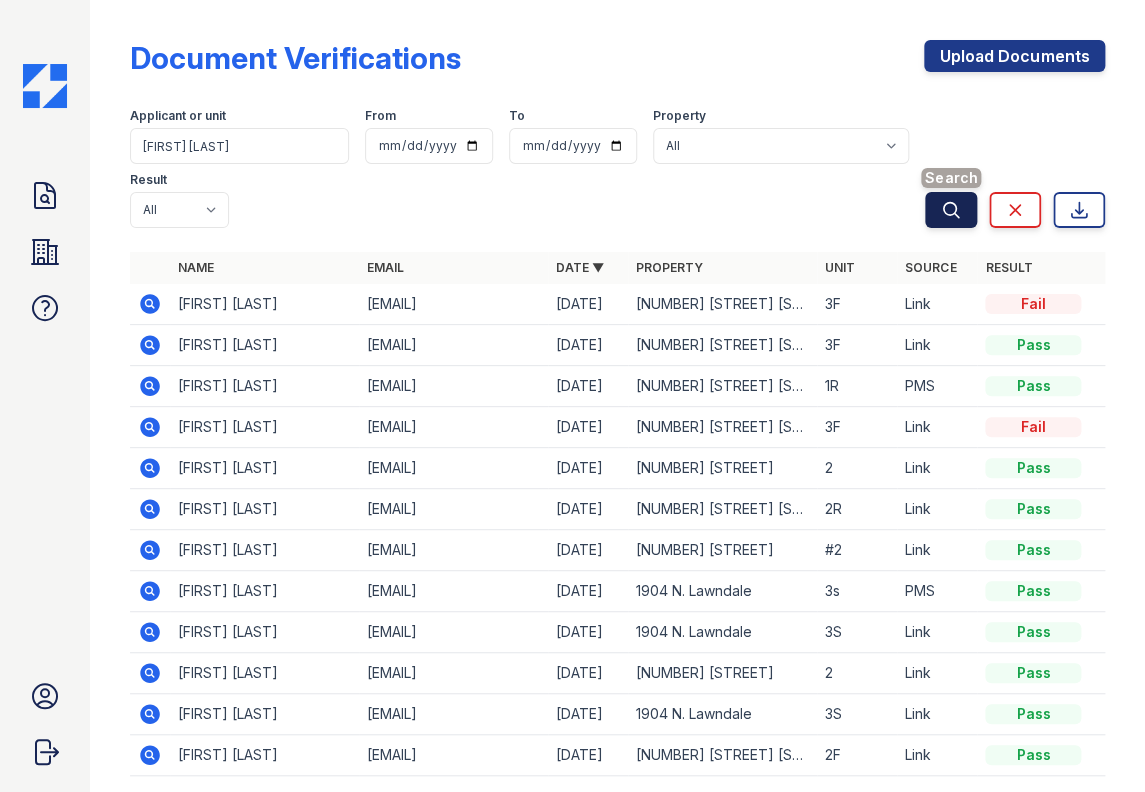 click 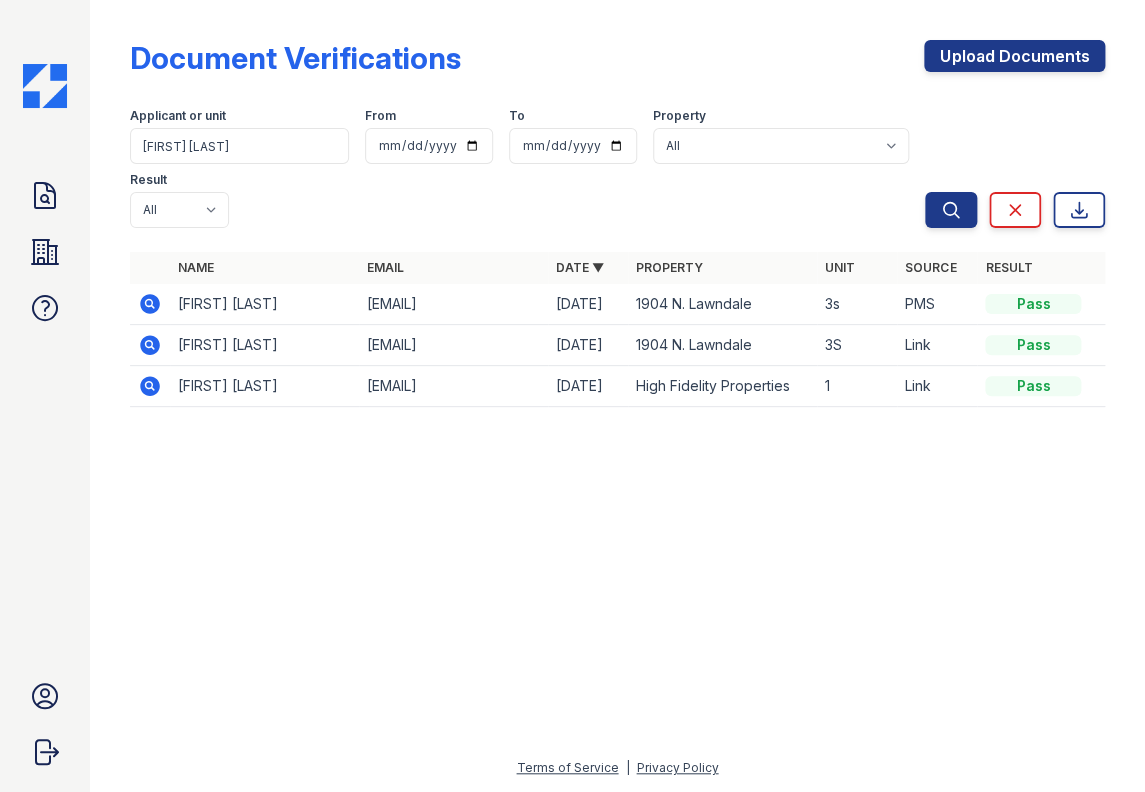 click 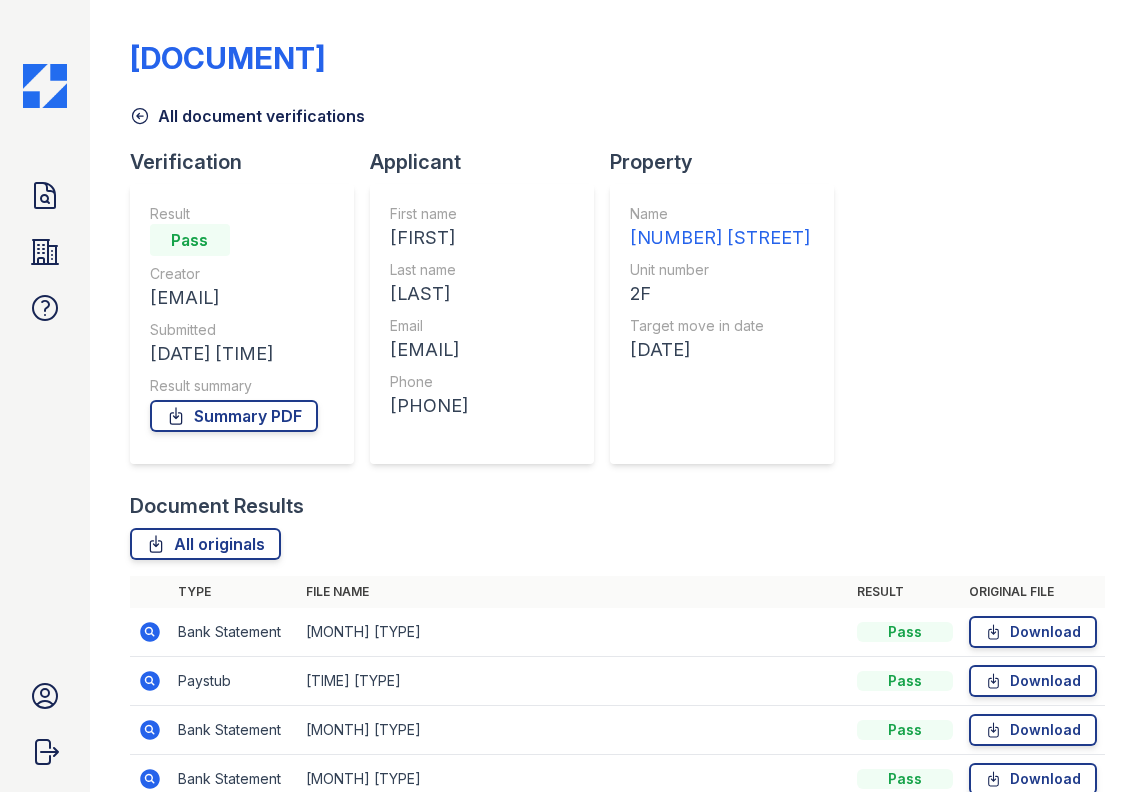 scroll, scrollTop: 0, scrollLeft: 0, axis: both 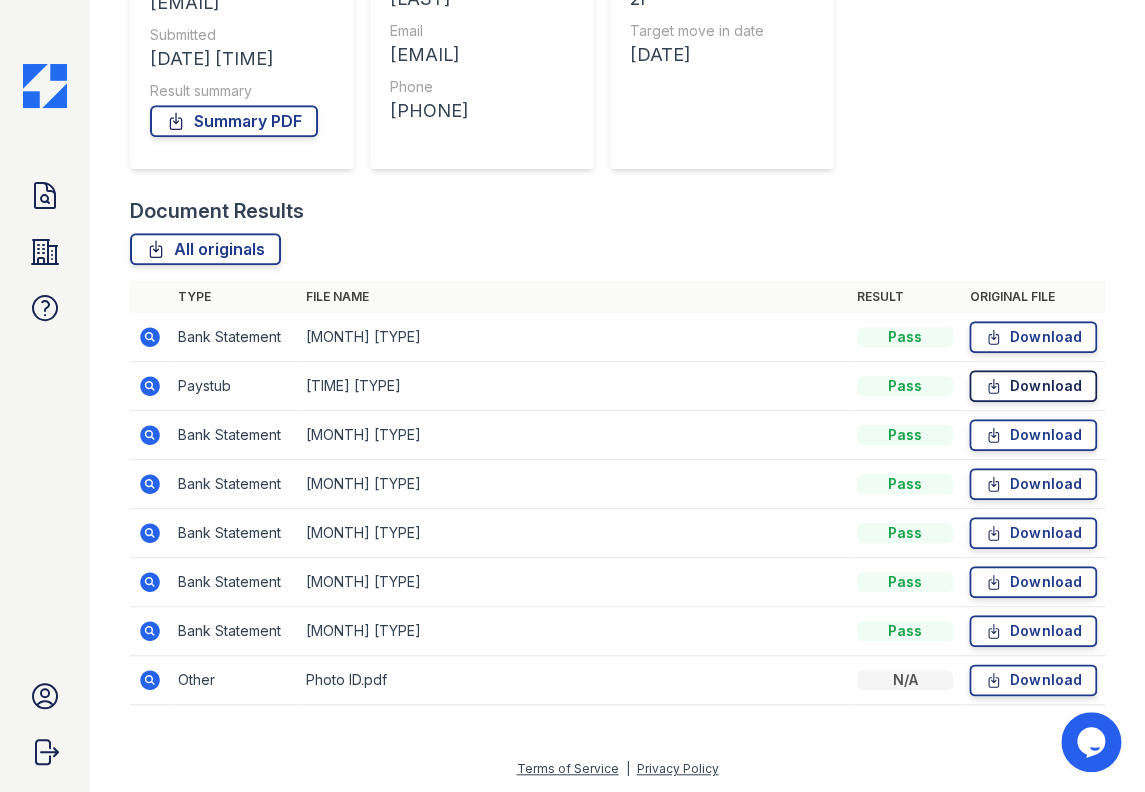 click 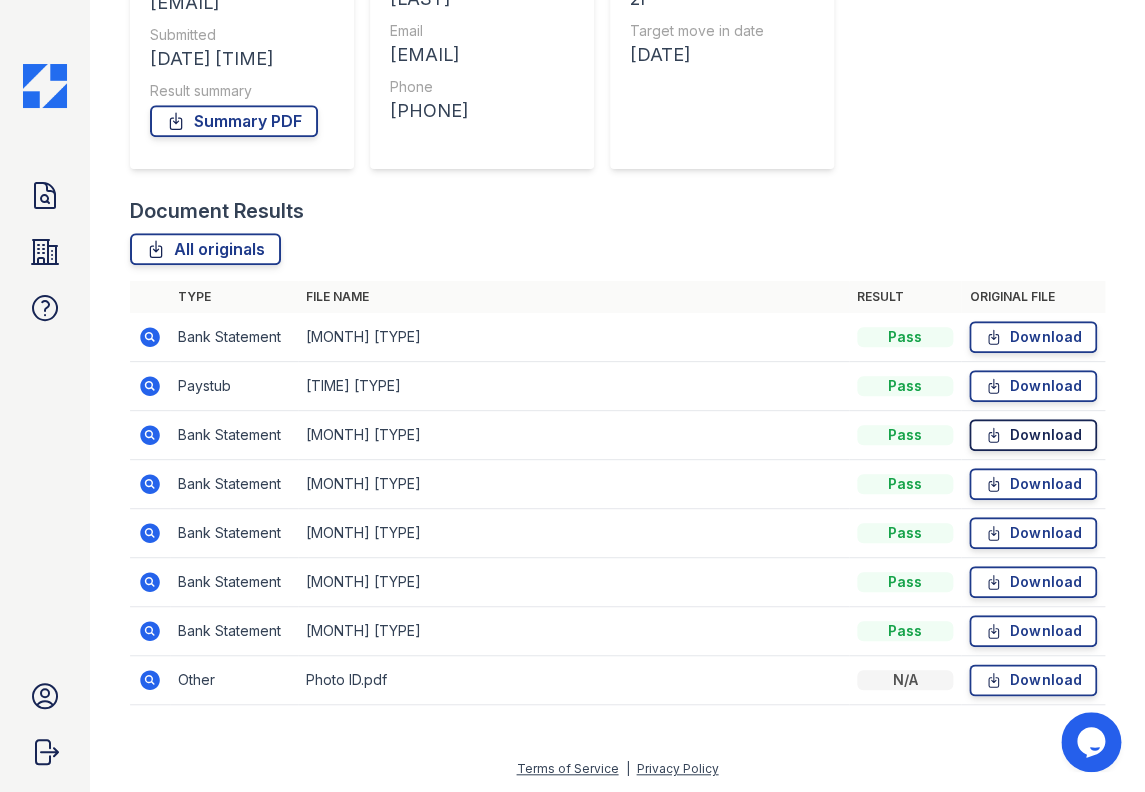 click 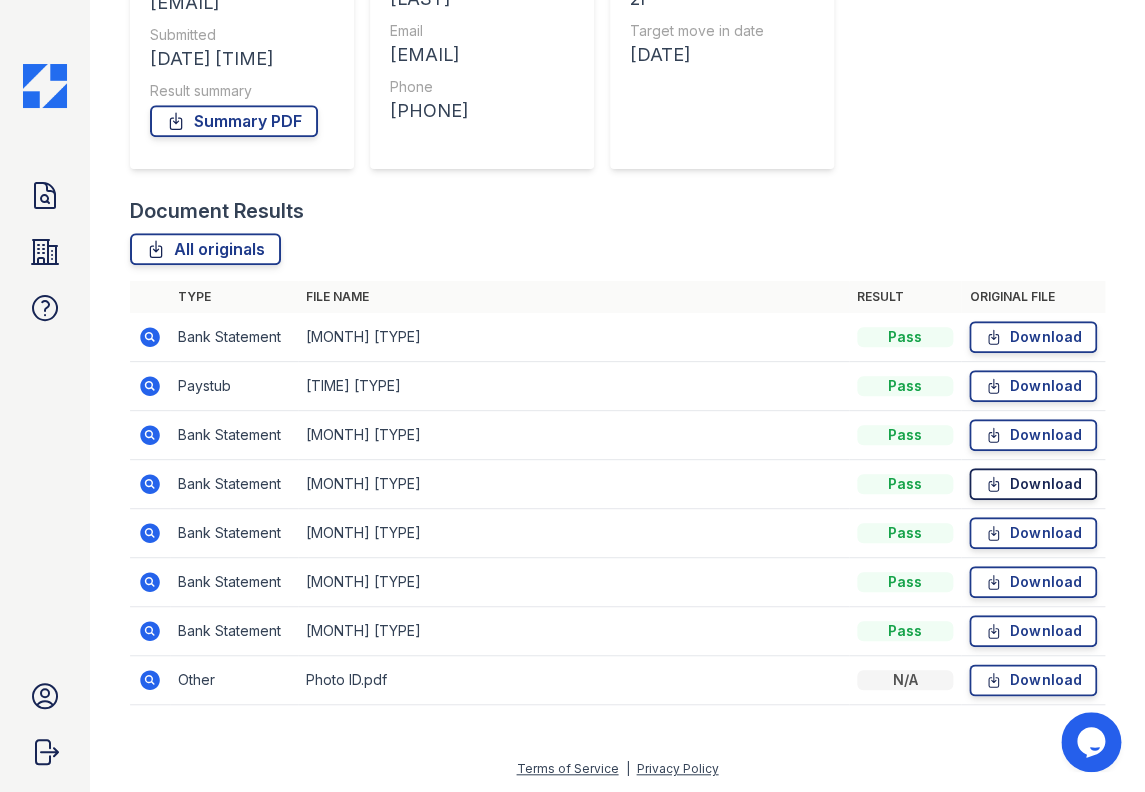 click 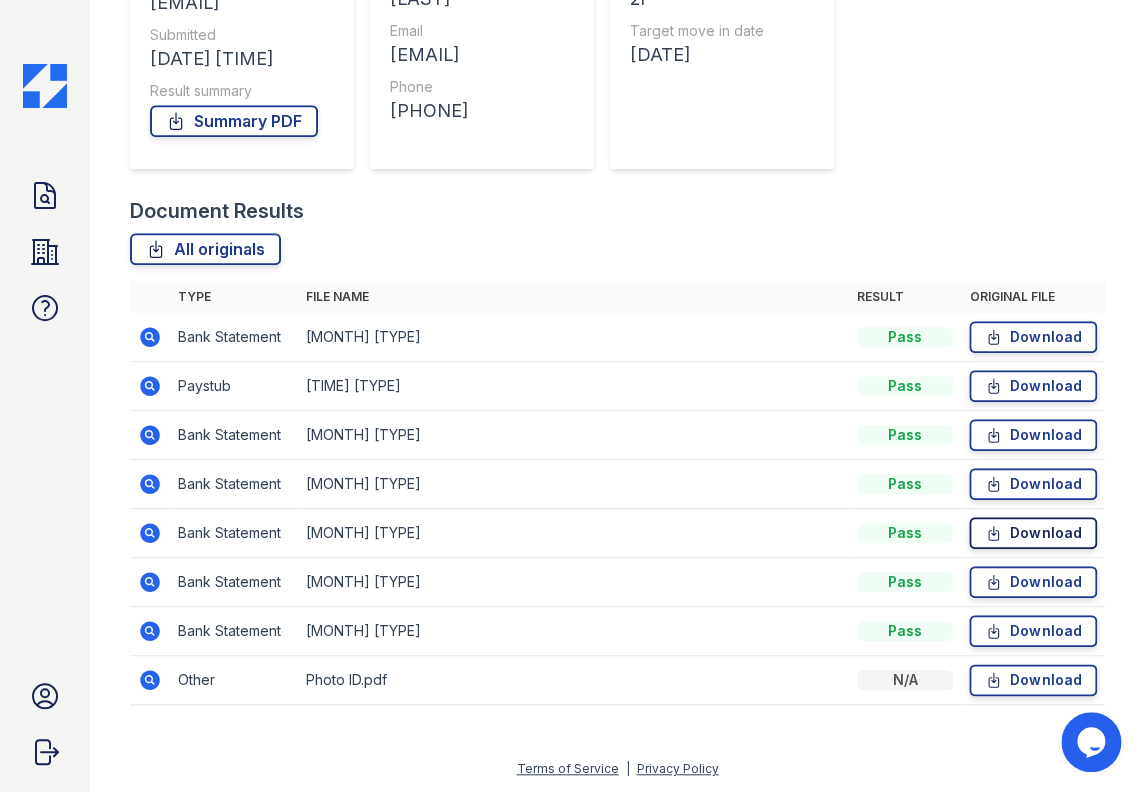 click 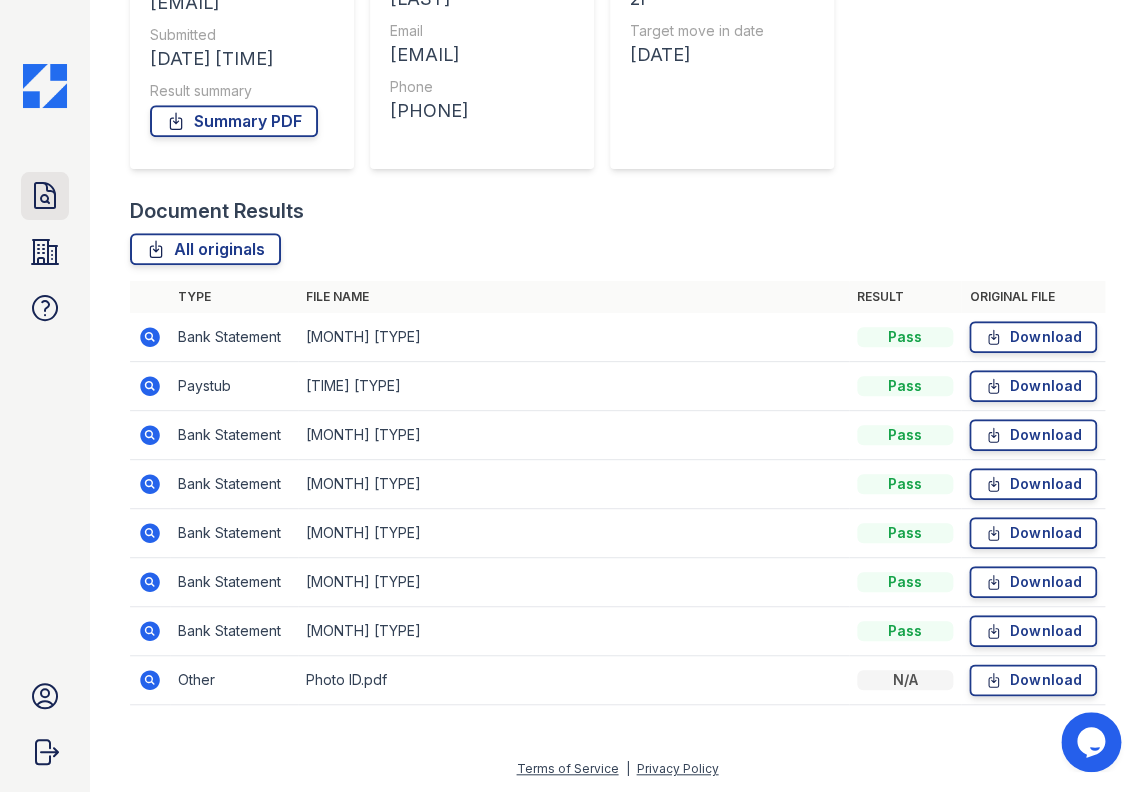 click 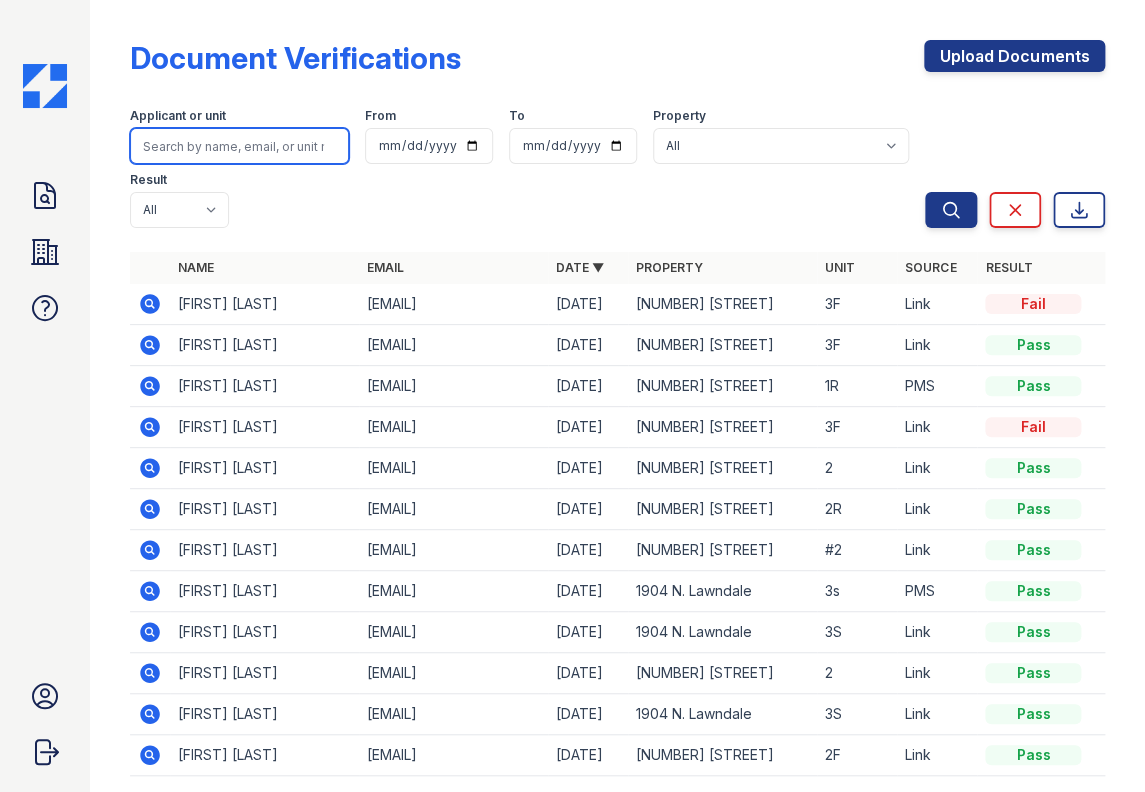 click at bounding box center [240, 146] 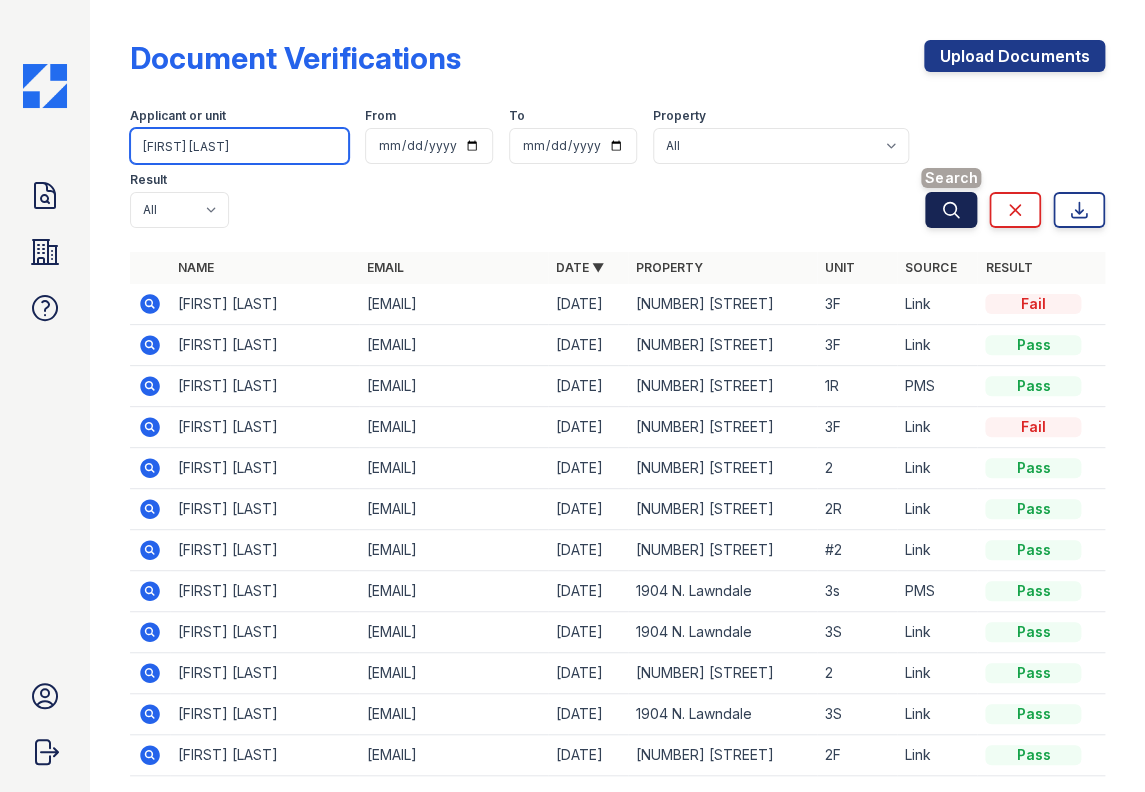 type on "Victoria Busser" 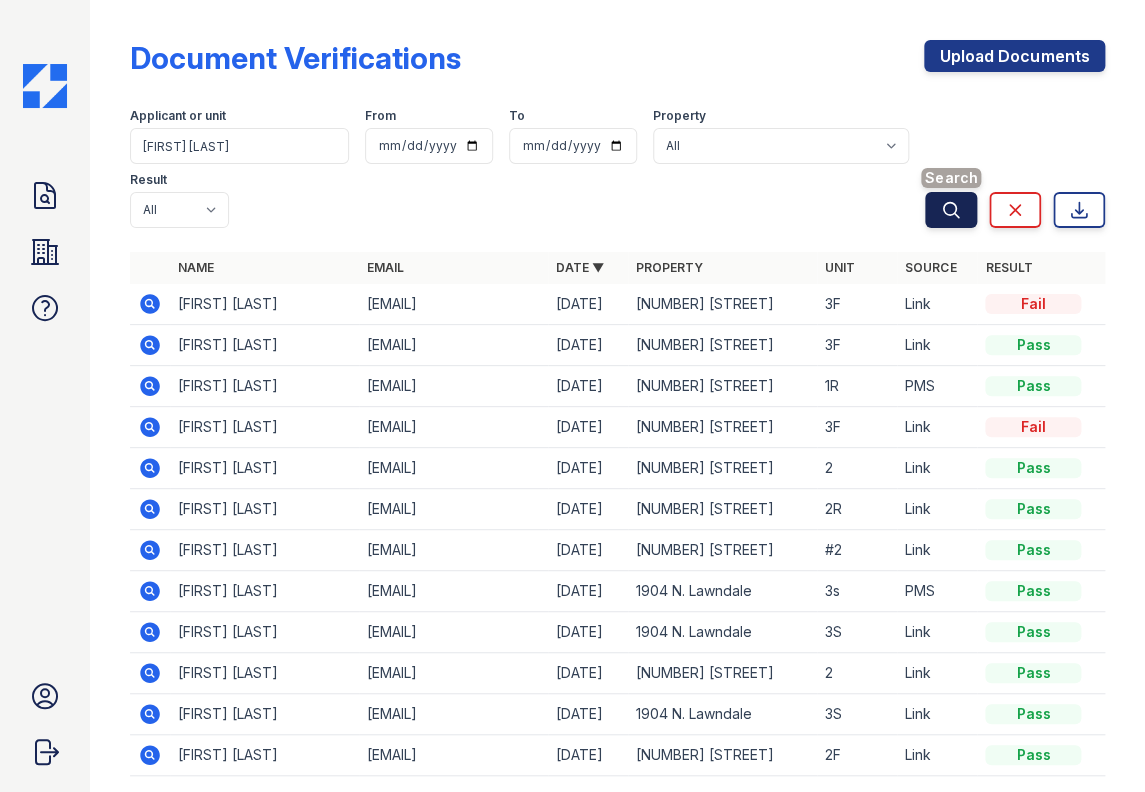 click 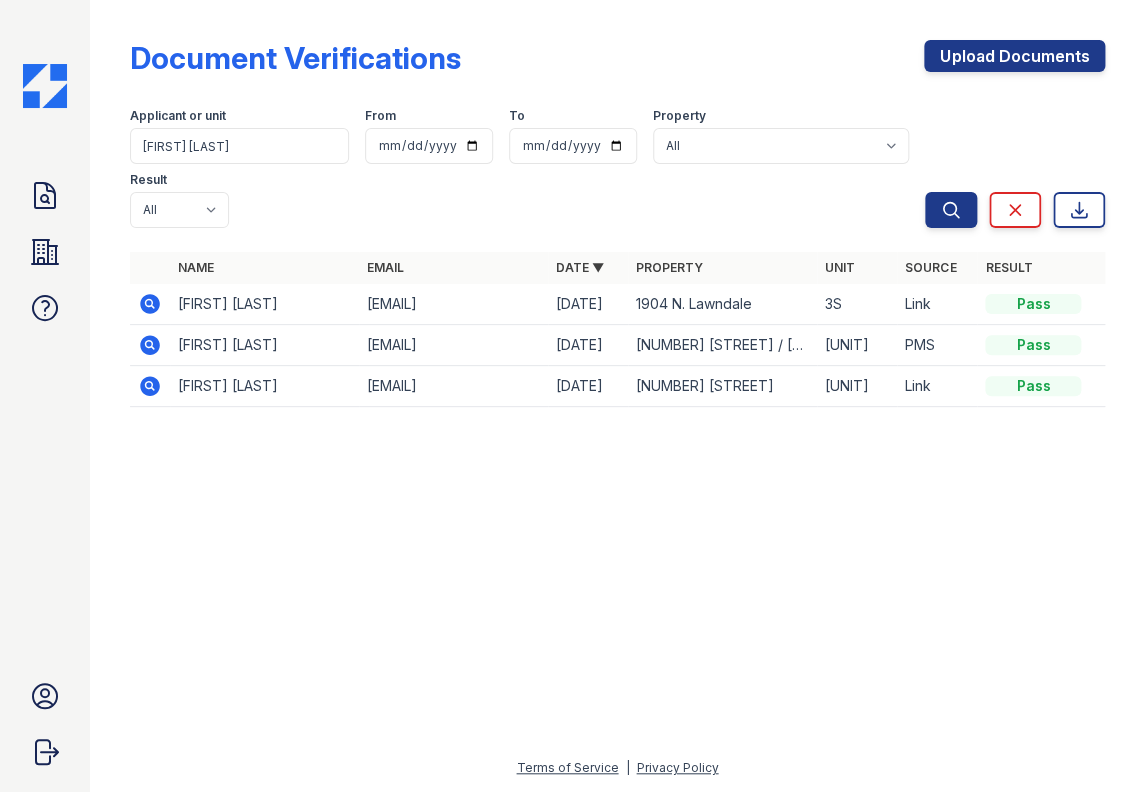 click 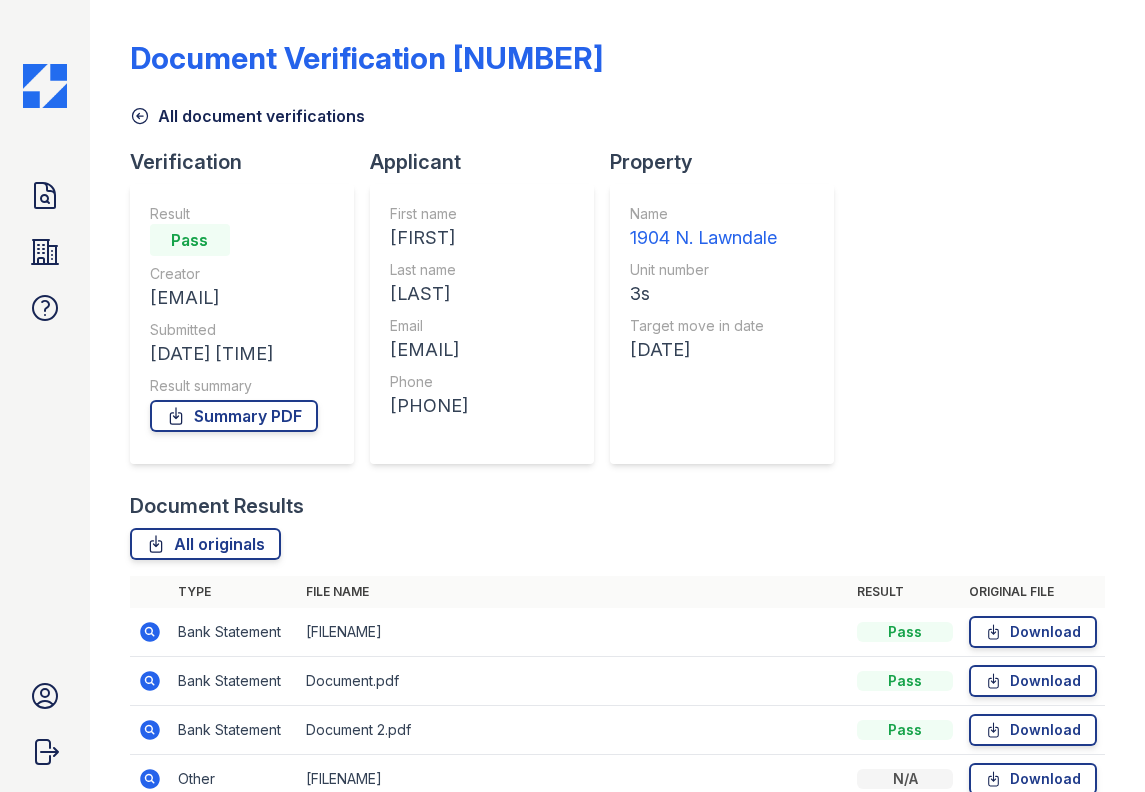 scroll, scrollTop: 0, scrollLeft: 0, axis: both 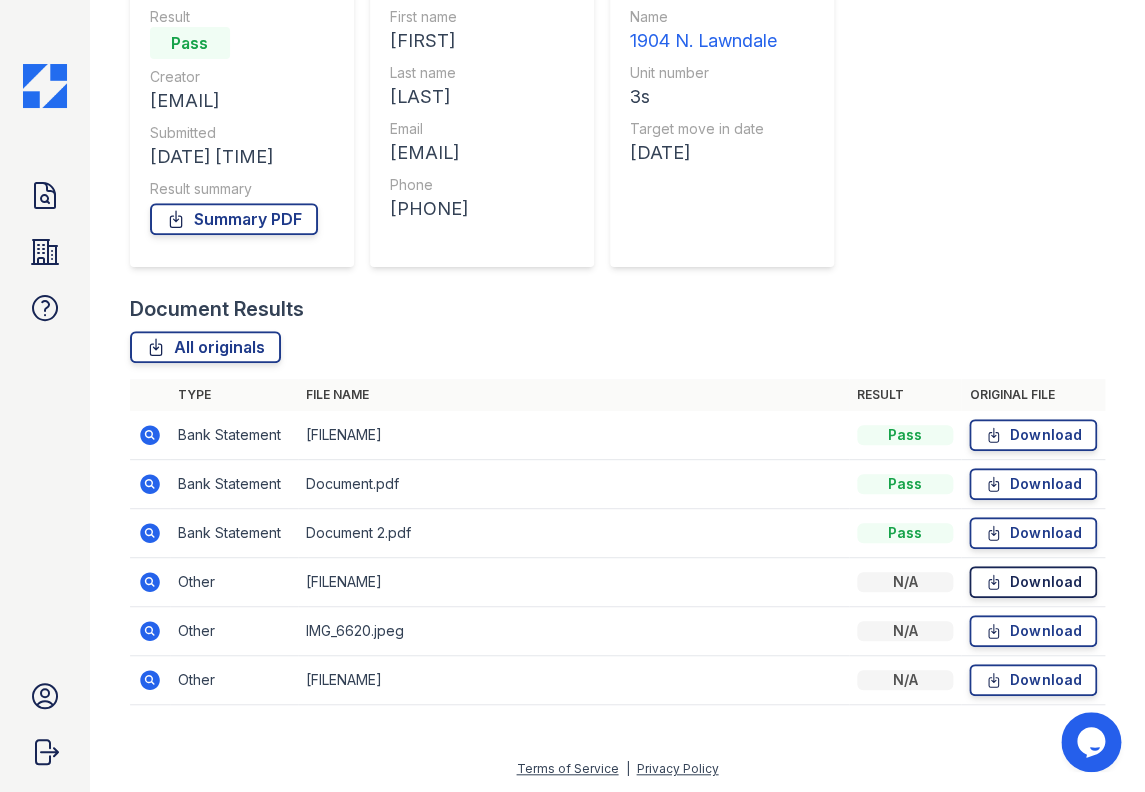 click 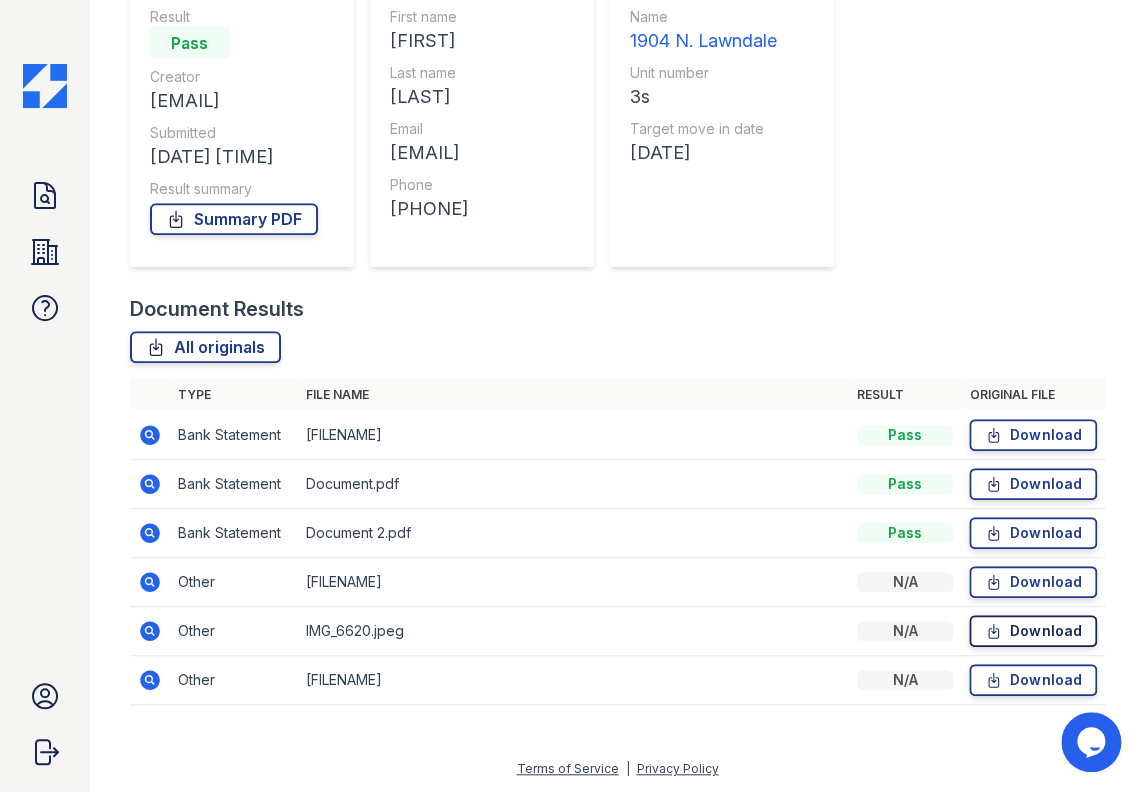 click 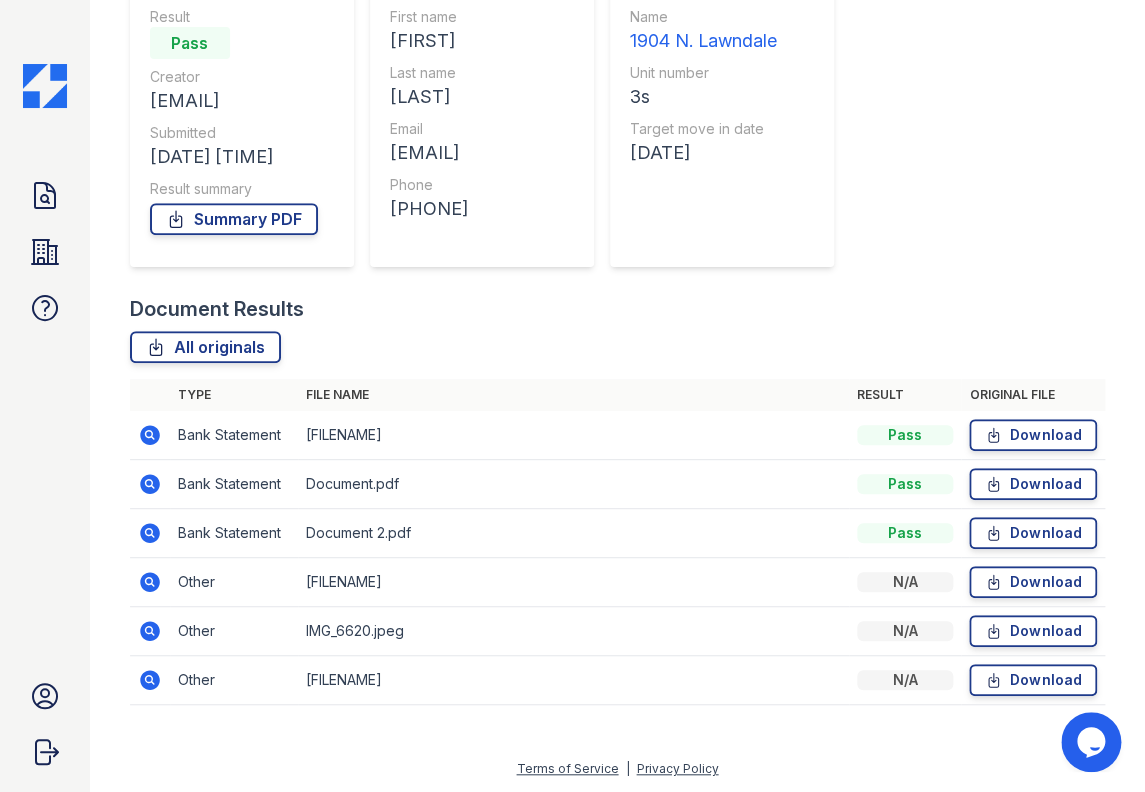 drag, startPoint x: 1091, startPoint y: 234, endPoint x: 1021, endPoint y: 232, distance: 70.028564 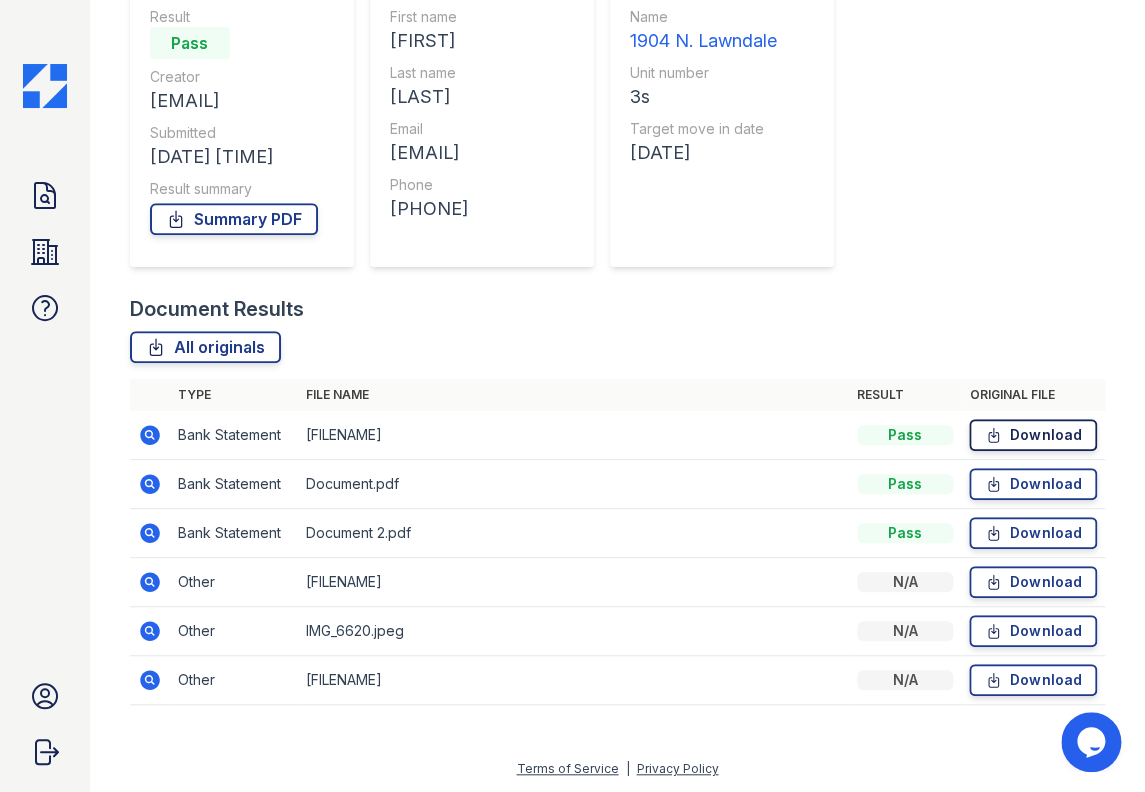 click 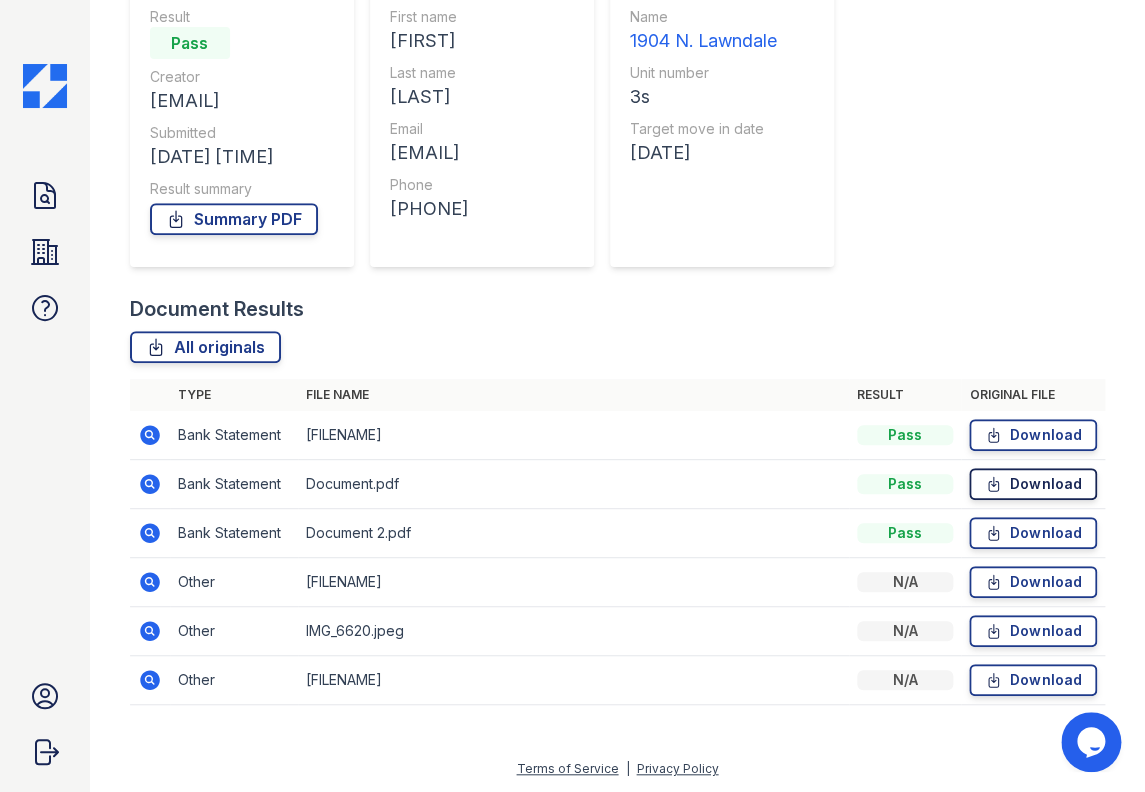 click 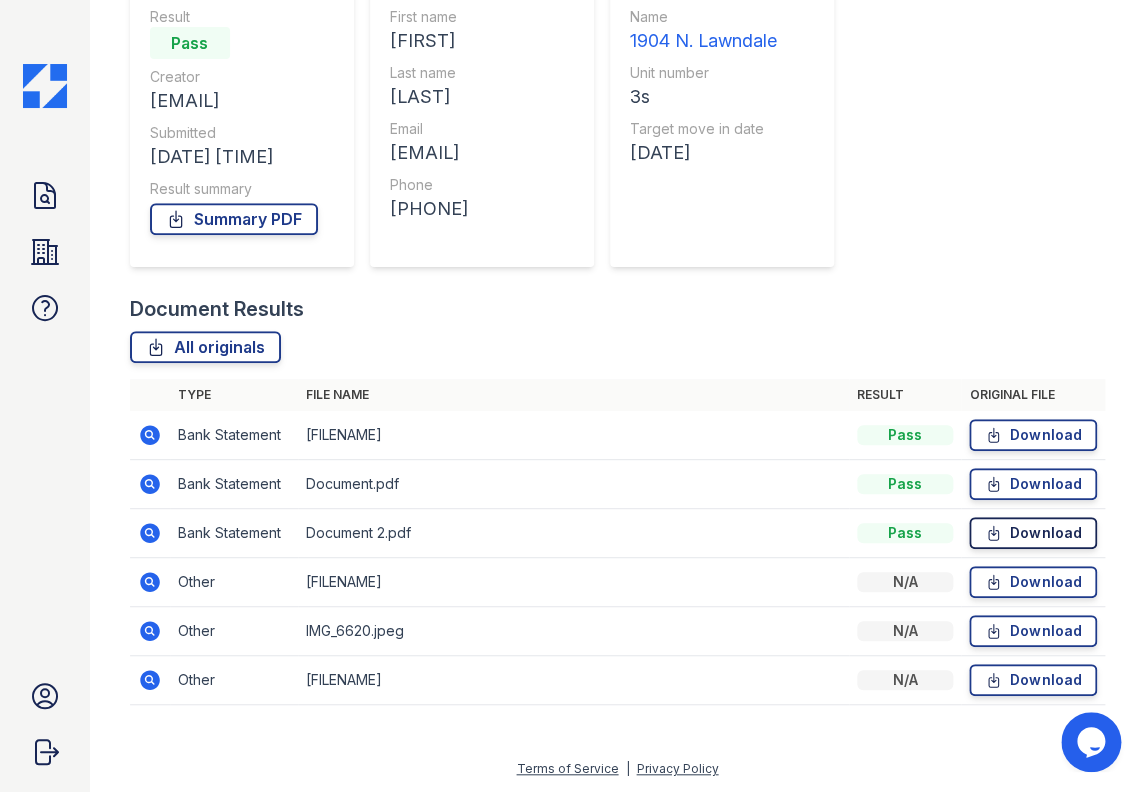click 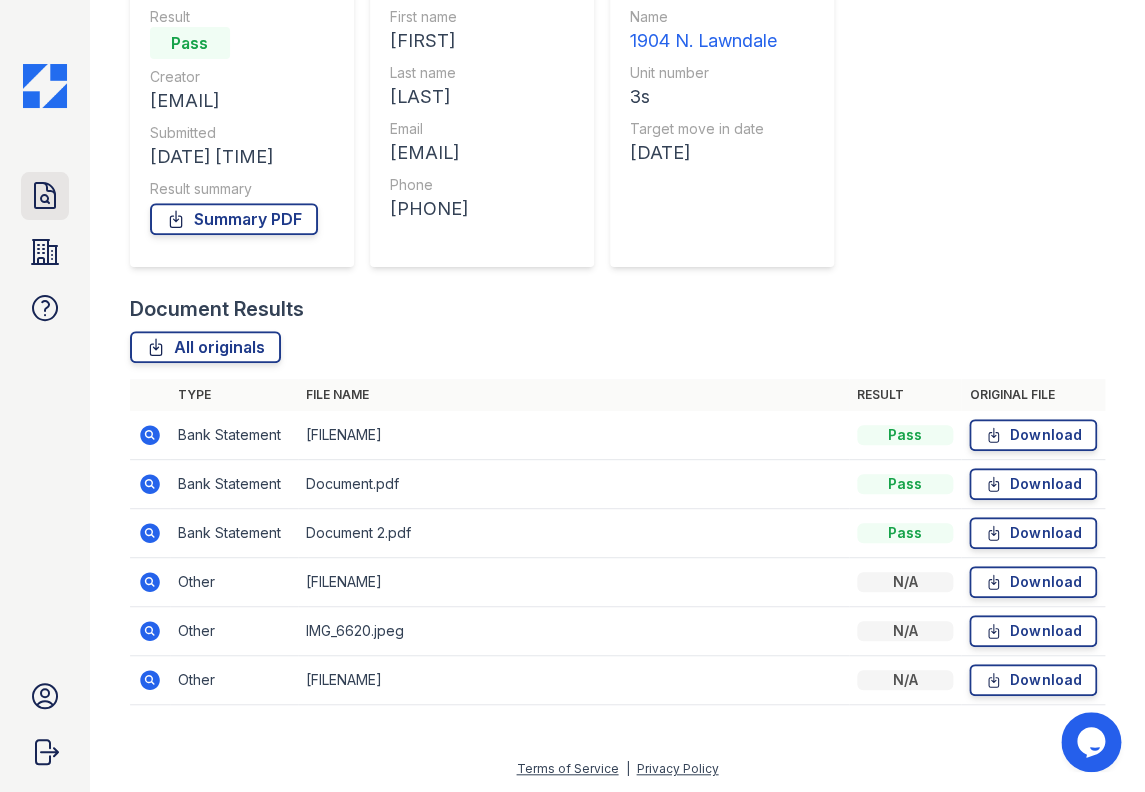 drag, startPoint x: 40, startPoint y: 201, endPoint x: 56, endPoint y: 183, distance: 24.083189 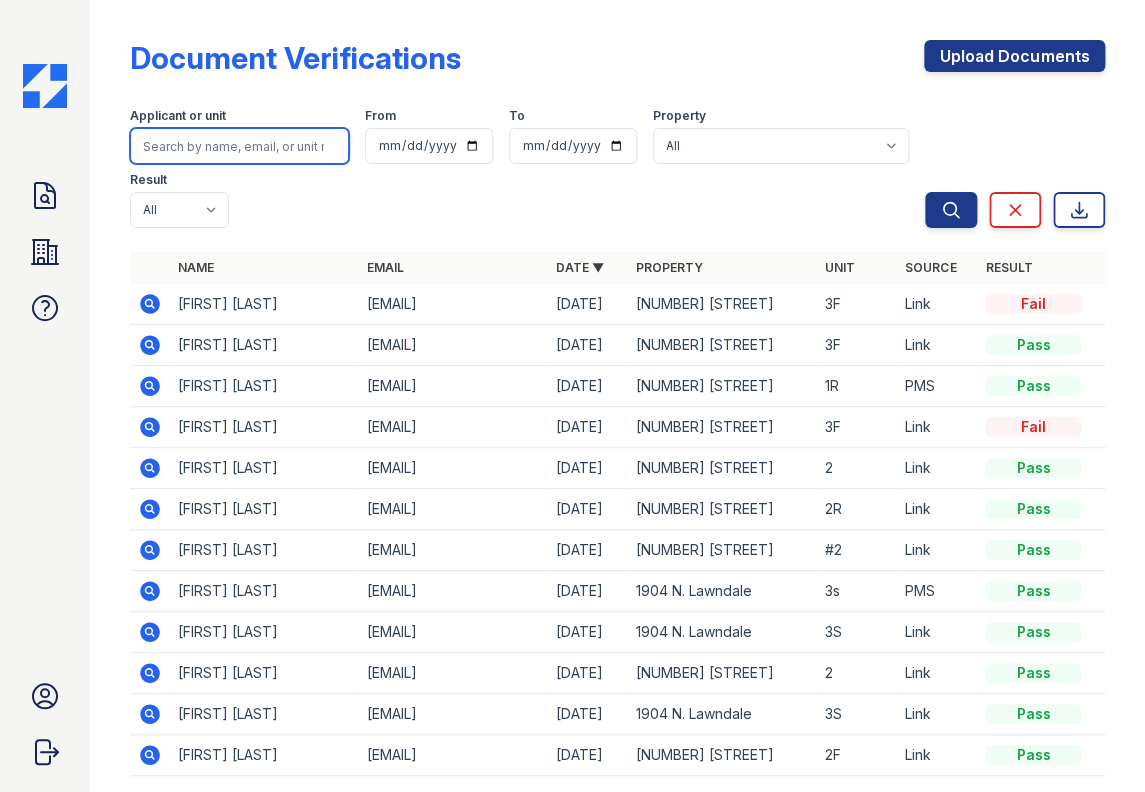 click at bounding box center (240, 146) 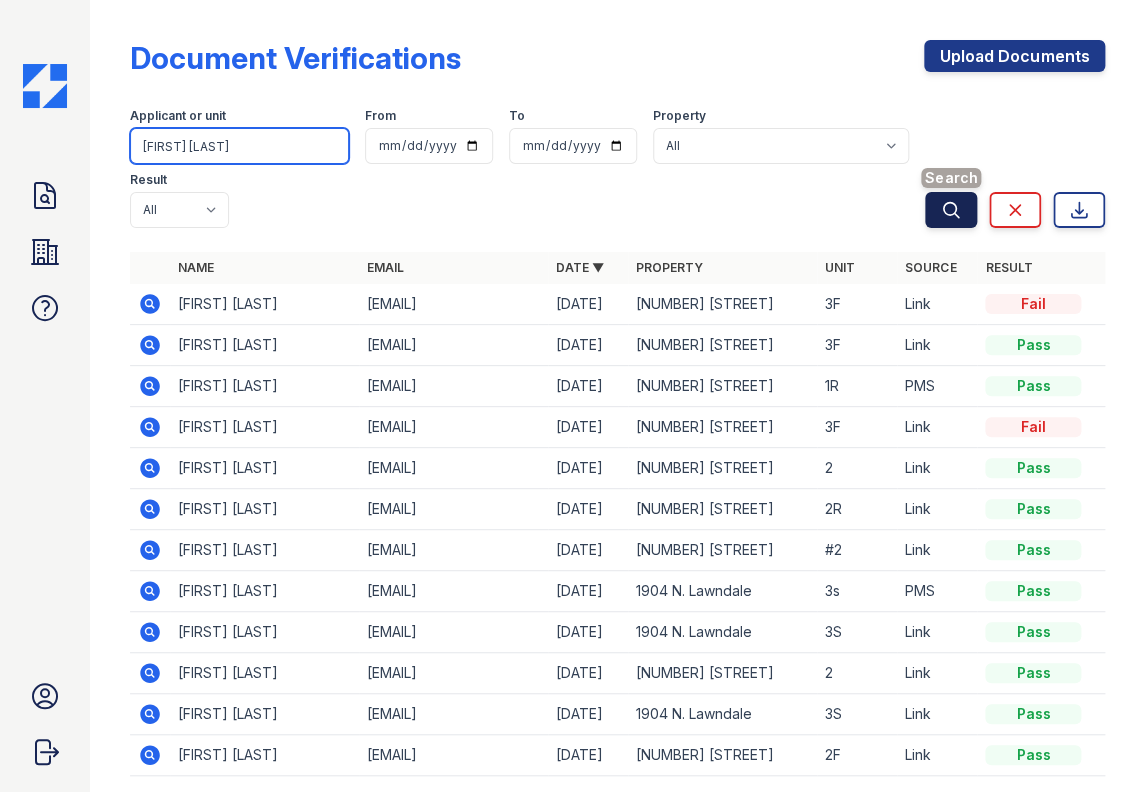 type on "Yatri Khambhayata" 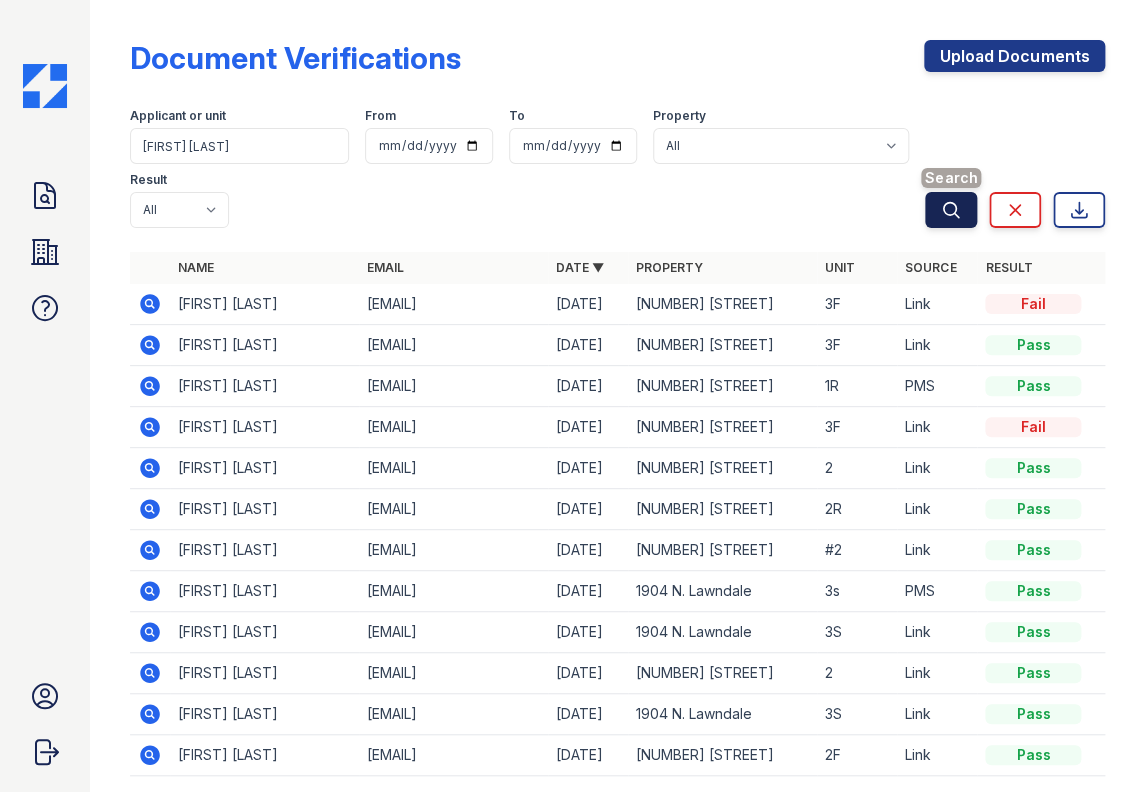 click 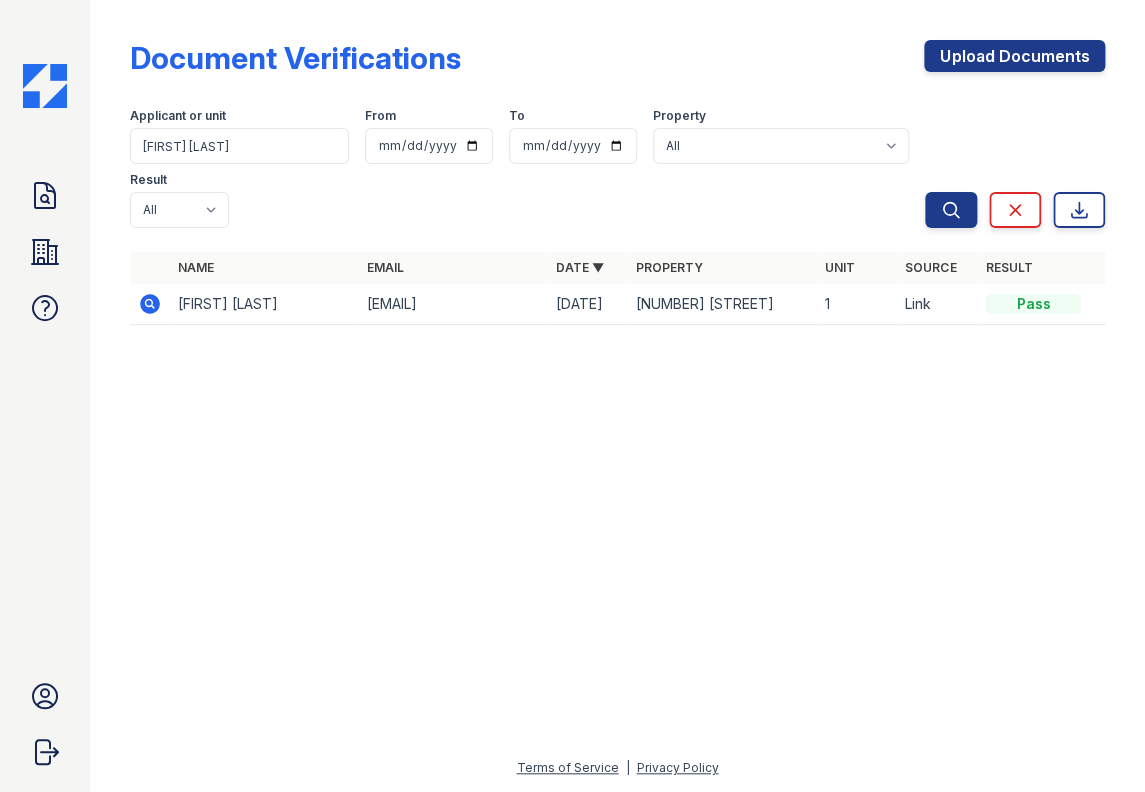 click 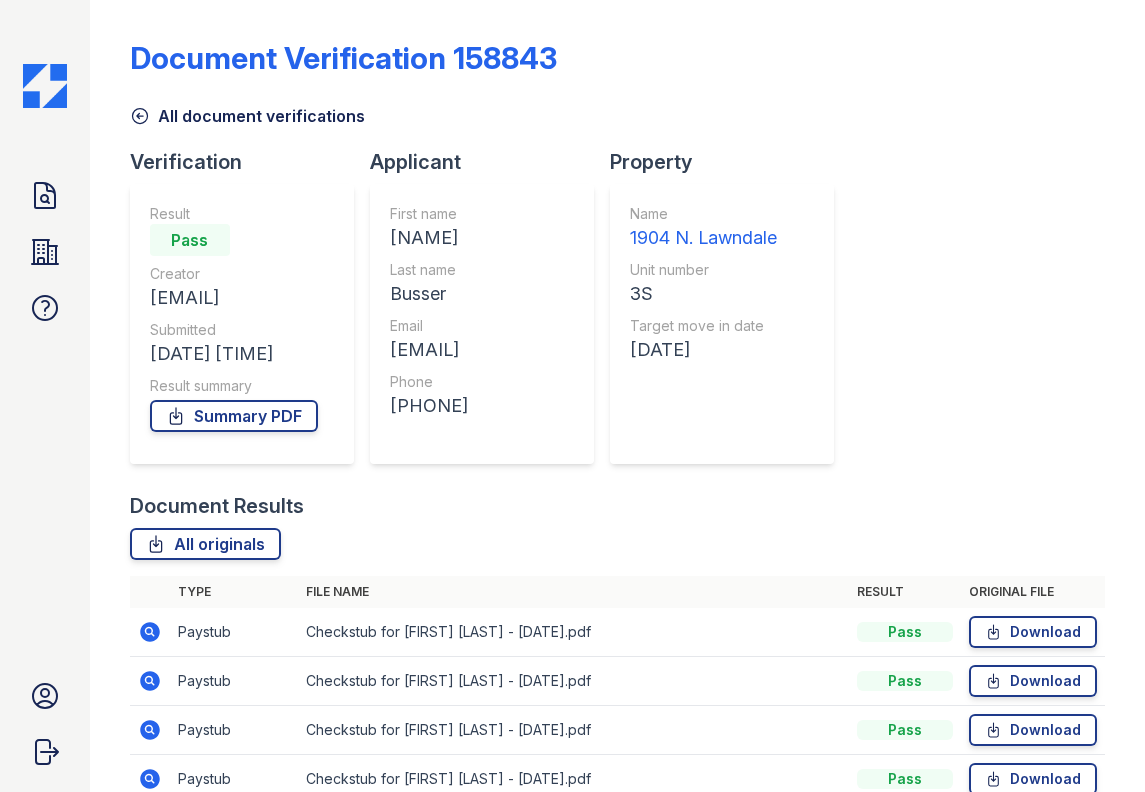 scroll, scrollTop: 0, scrollLeft: 0, axis: both 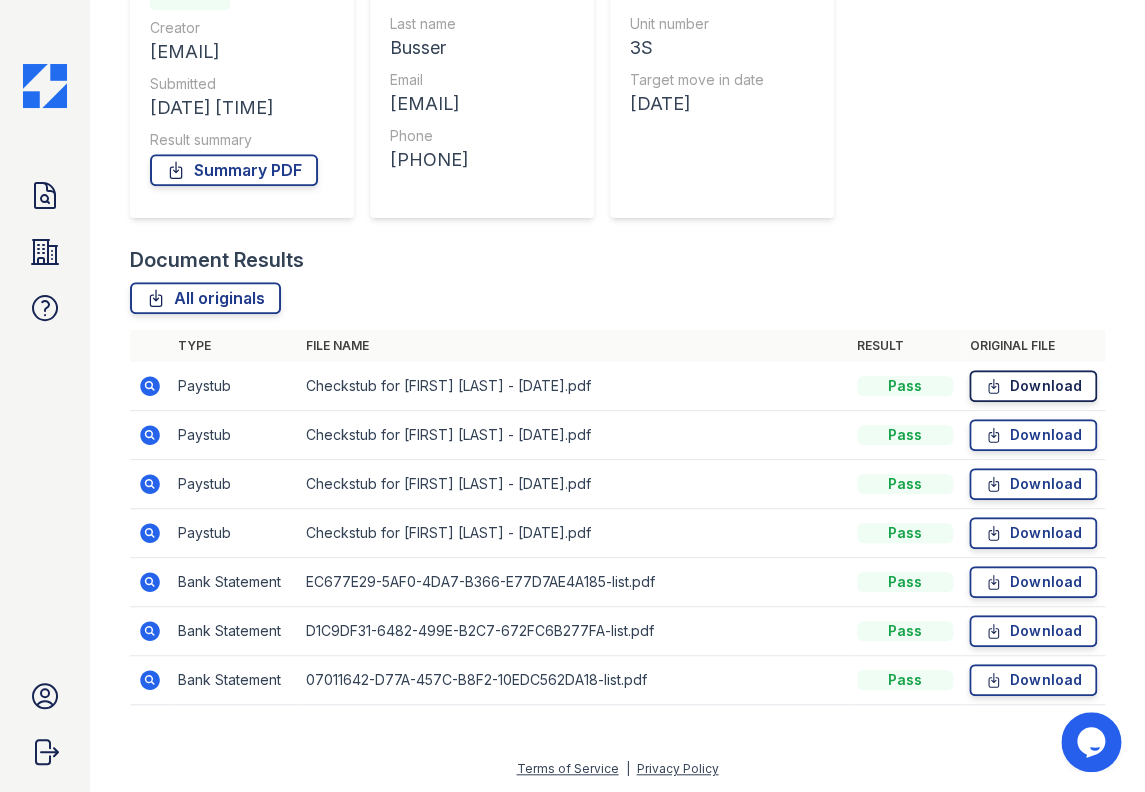 click 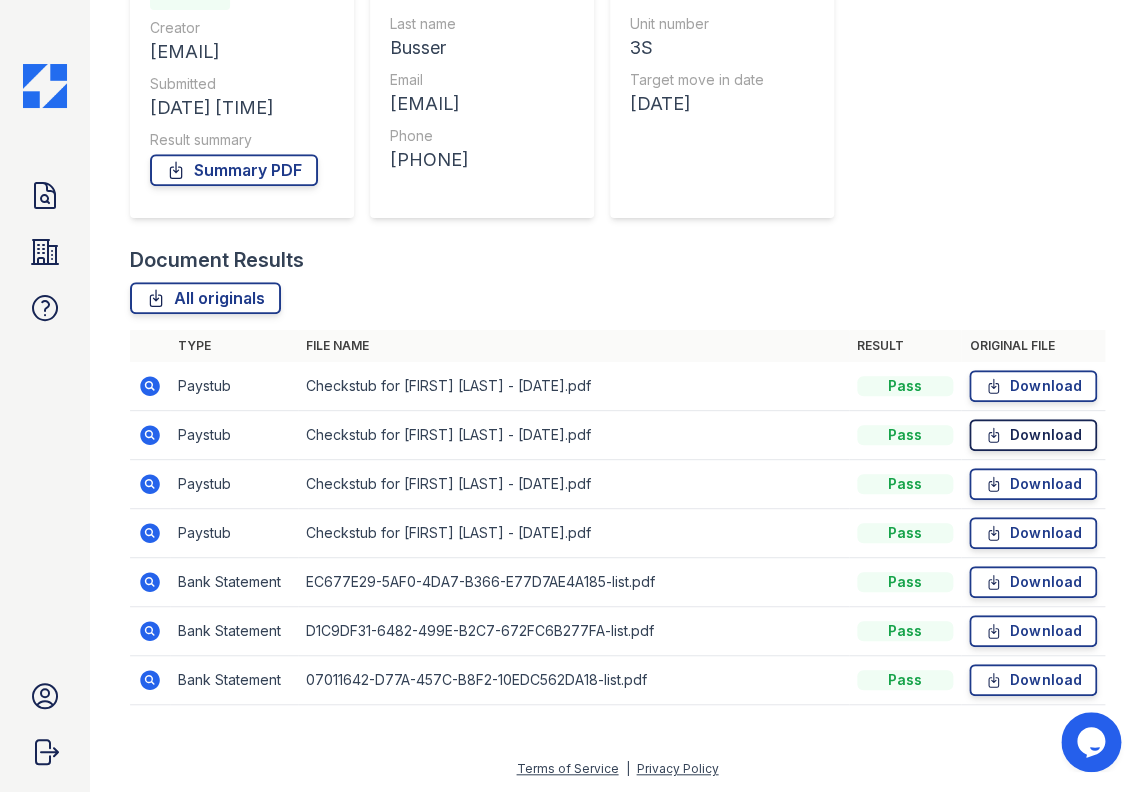click 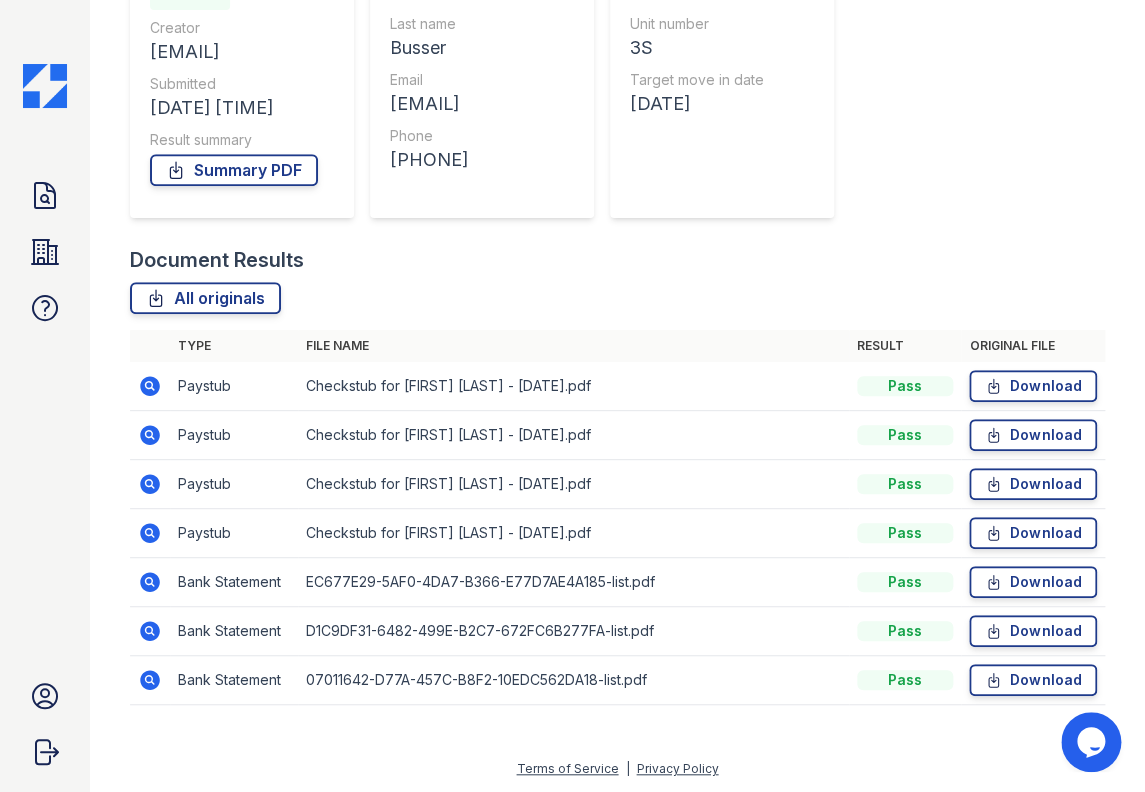 click on "Document Results" at bounding box center (618, 260) 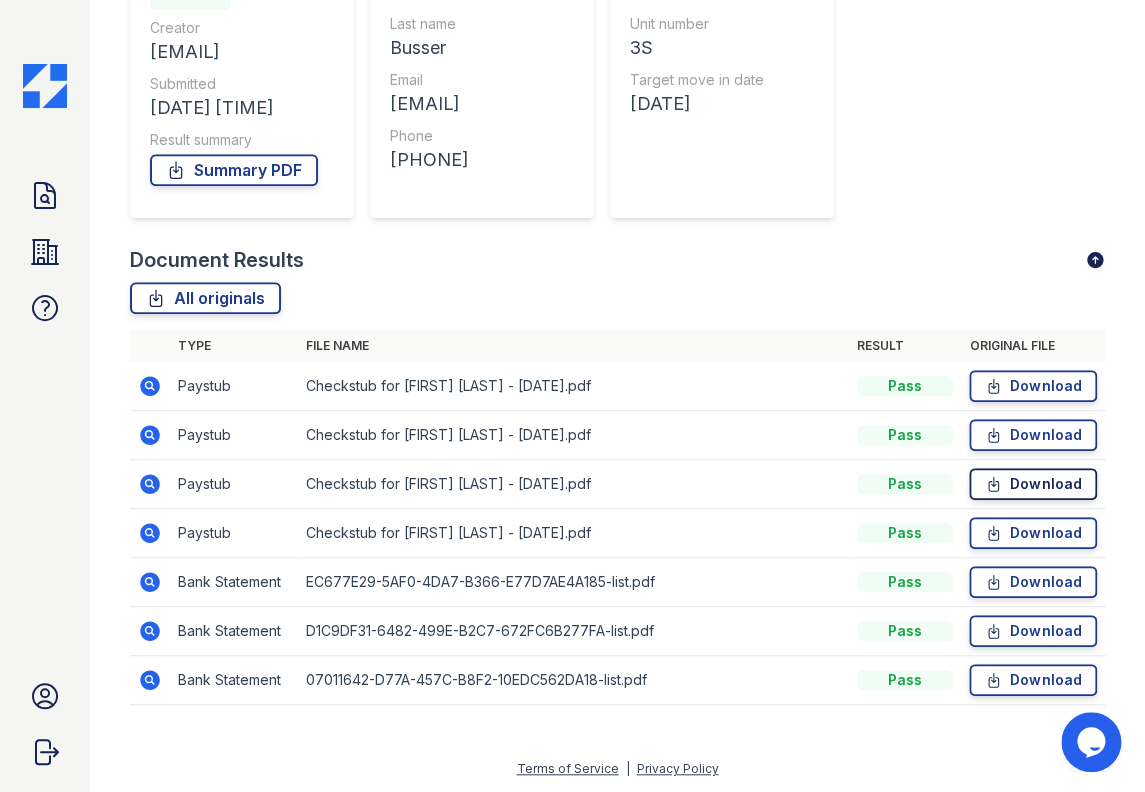 click 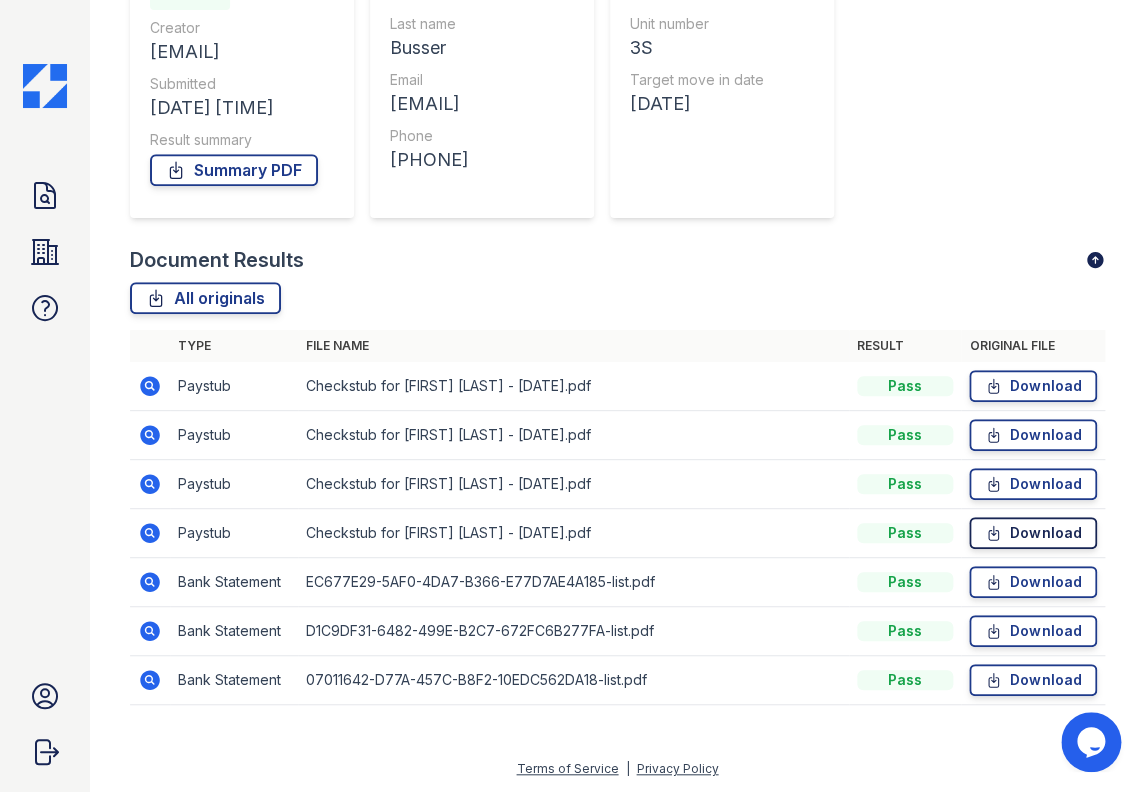 click 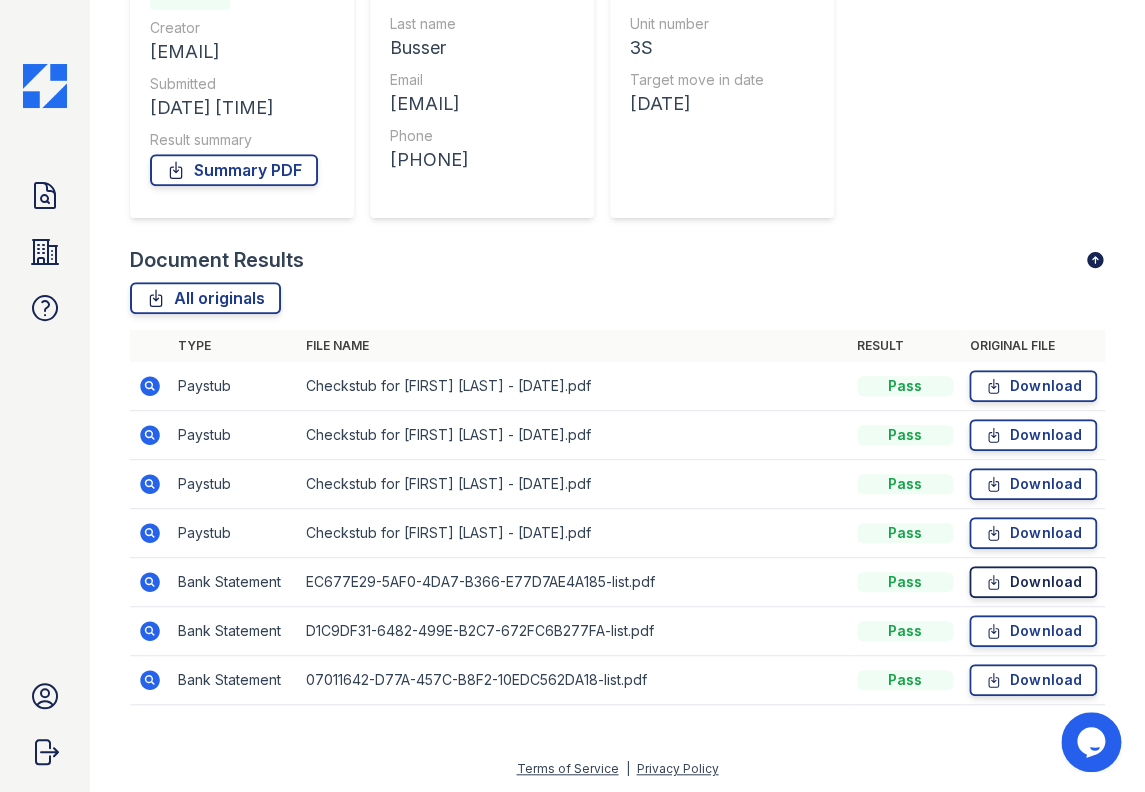 click 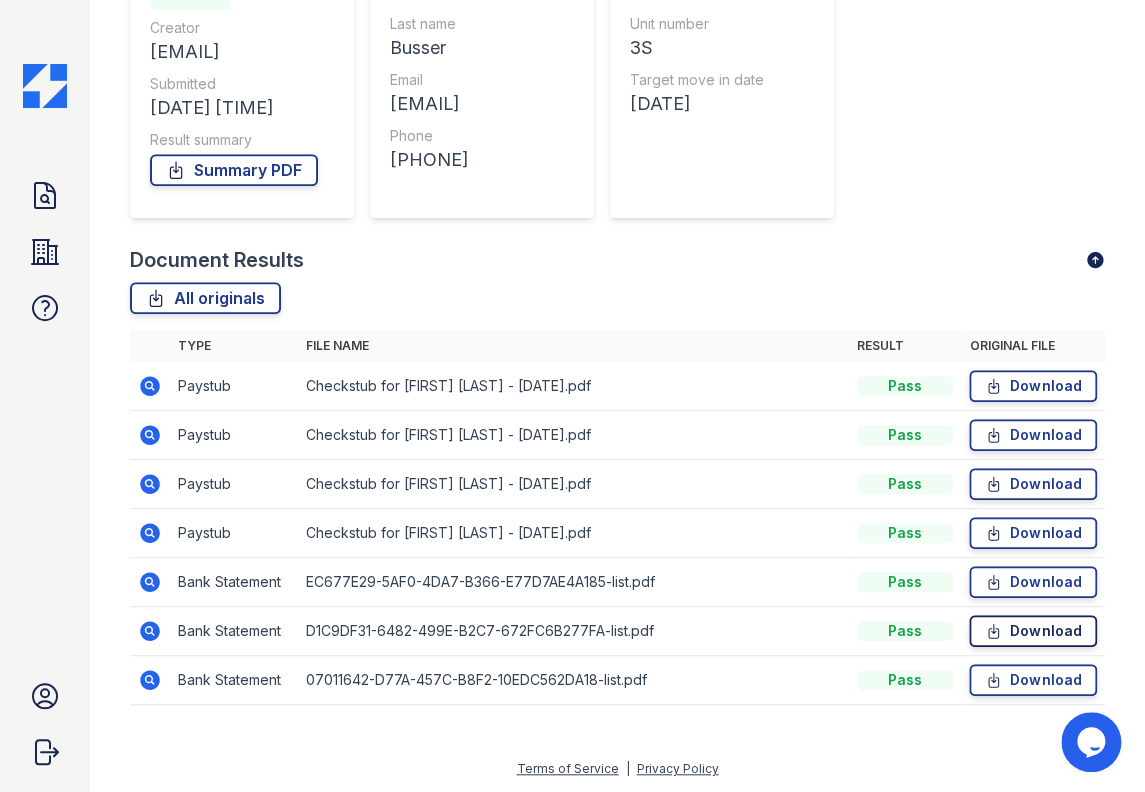 click 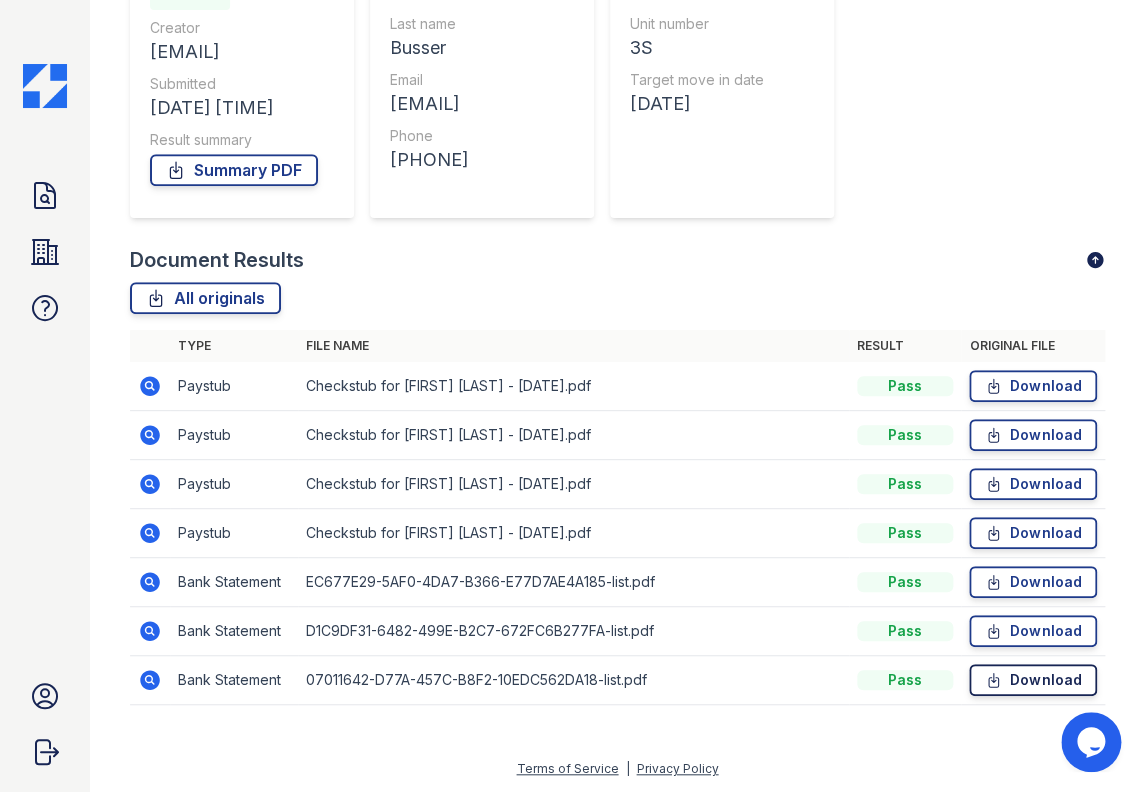 click 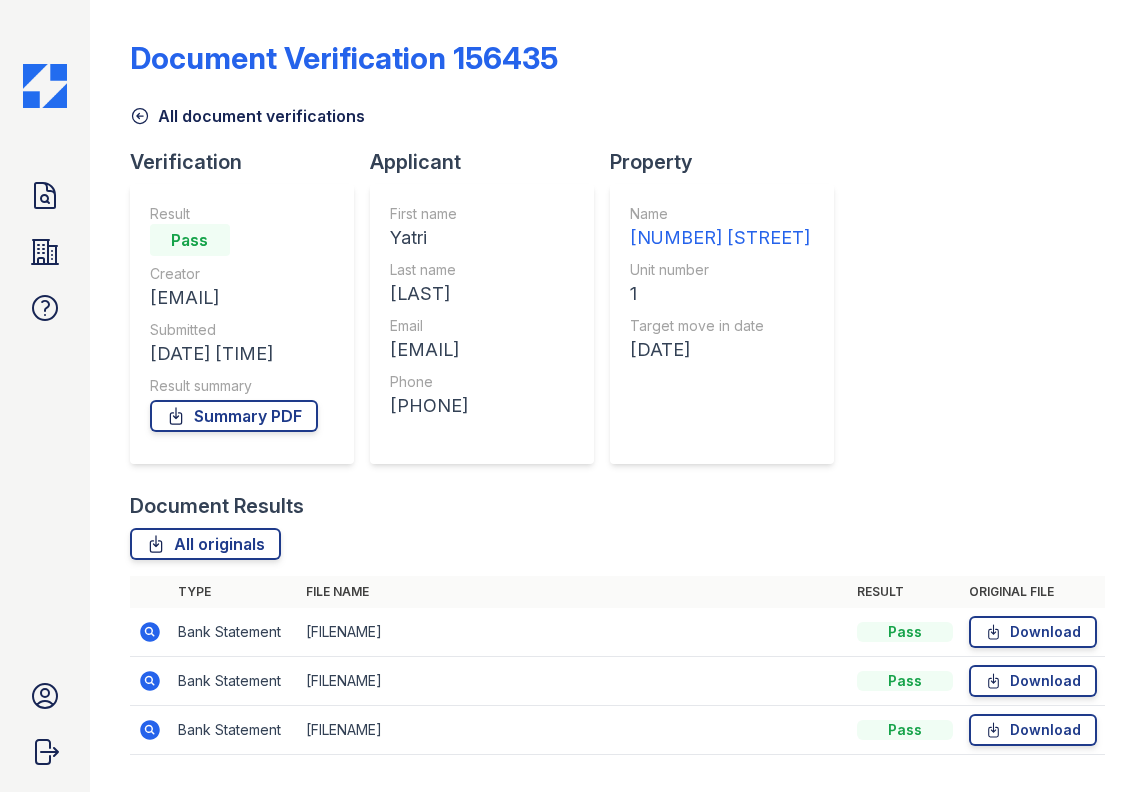 scroll, scrollTop: 0, scrollLeft: 0, axis: both 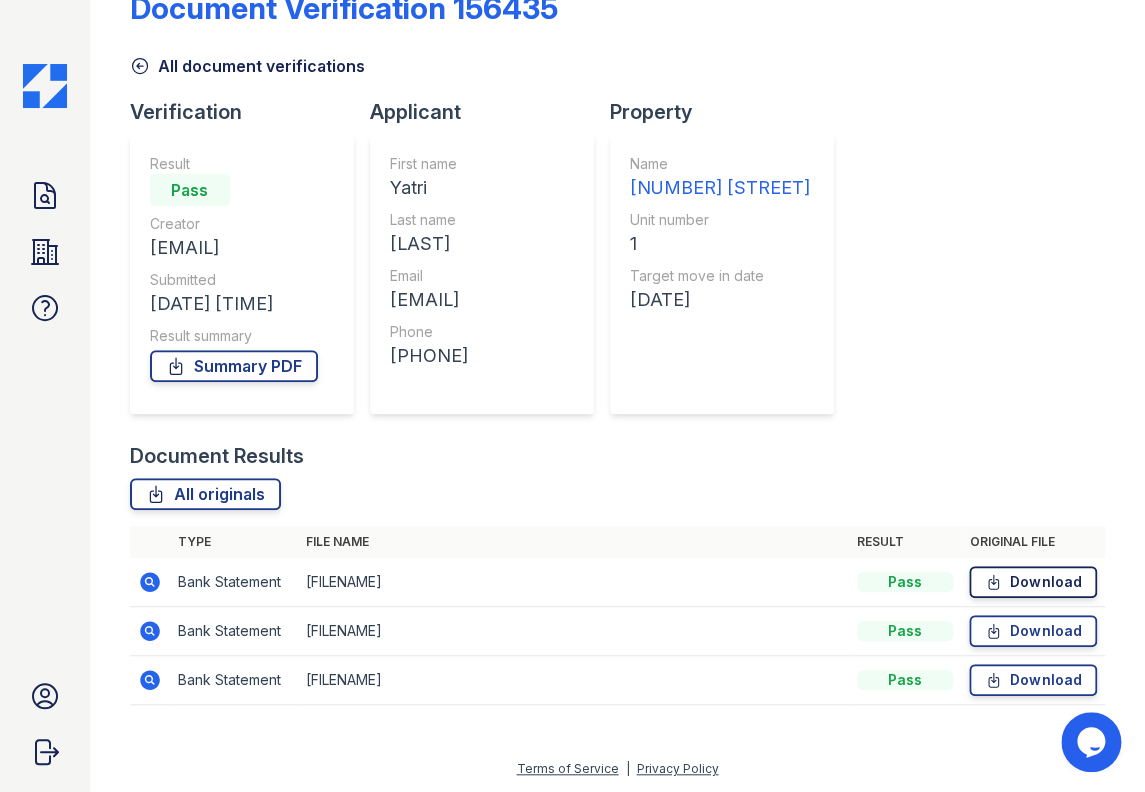 click 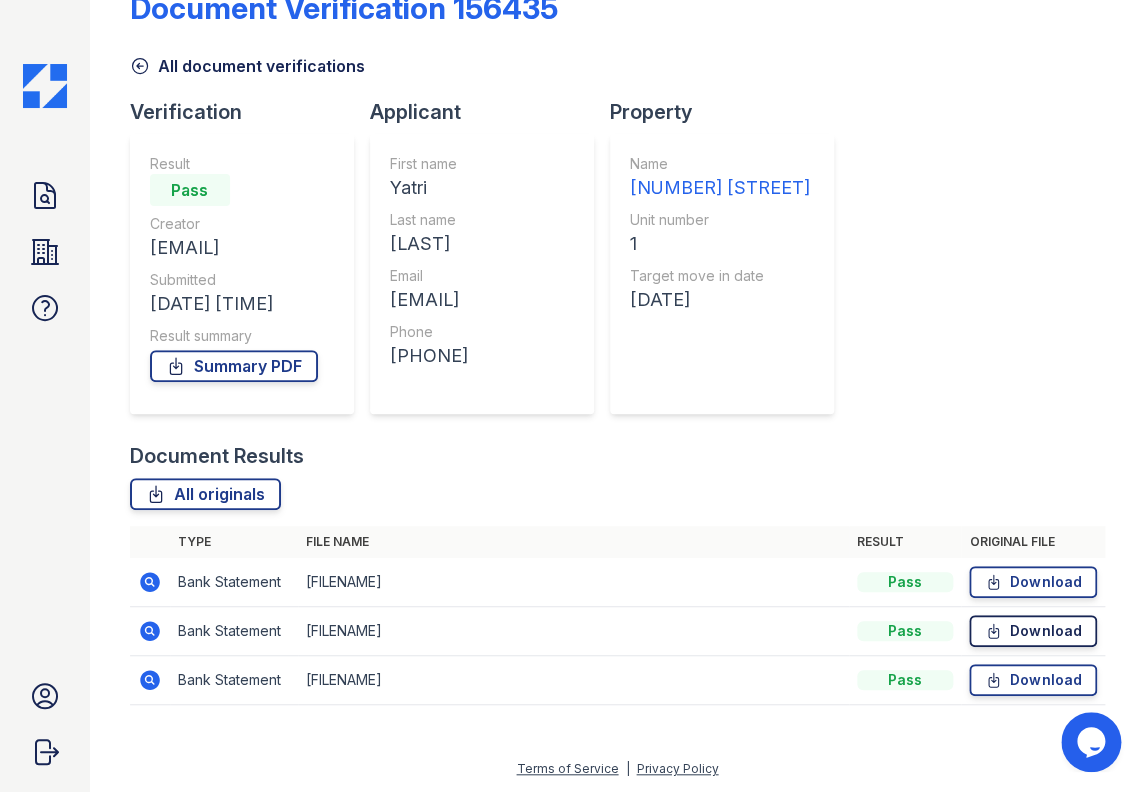 click 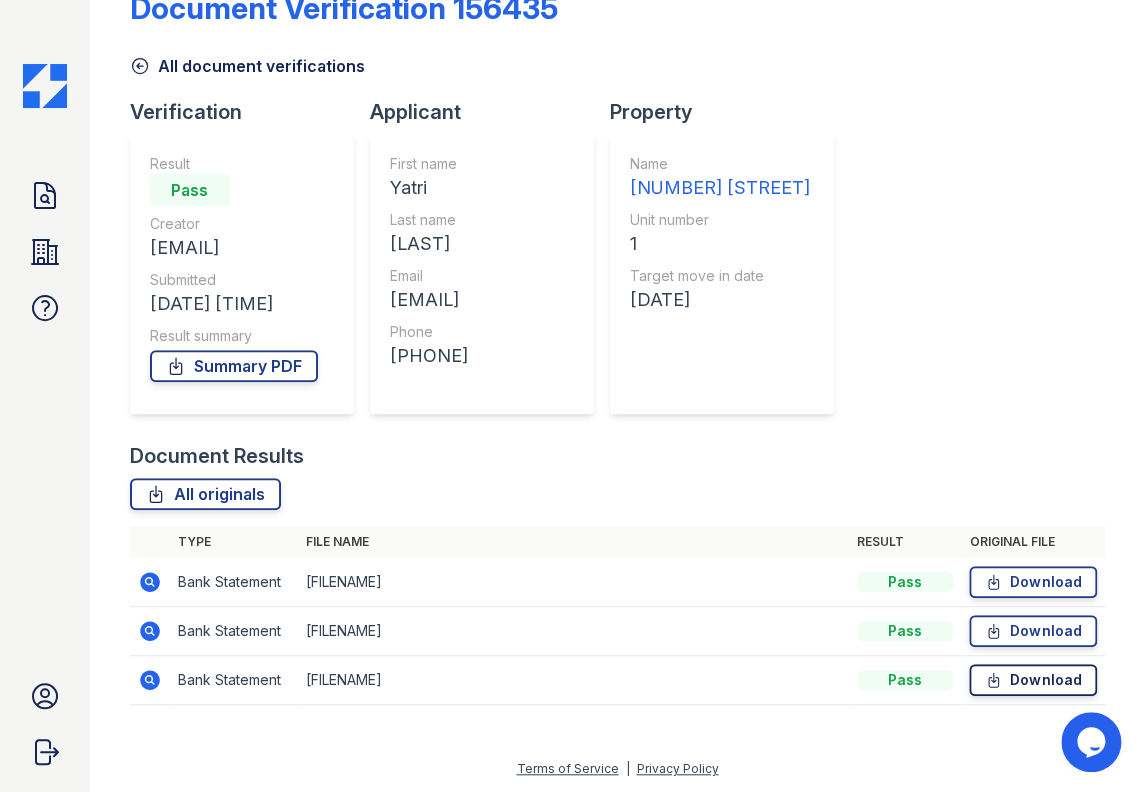 click 